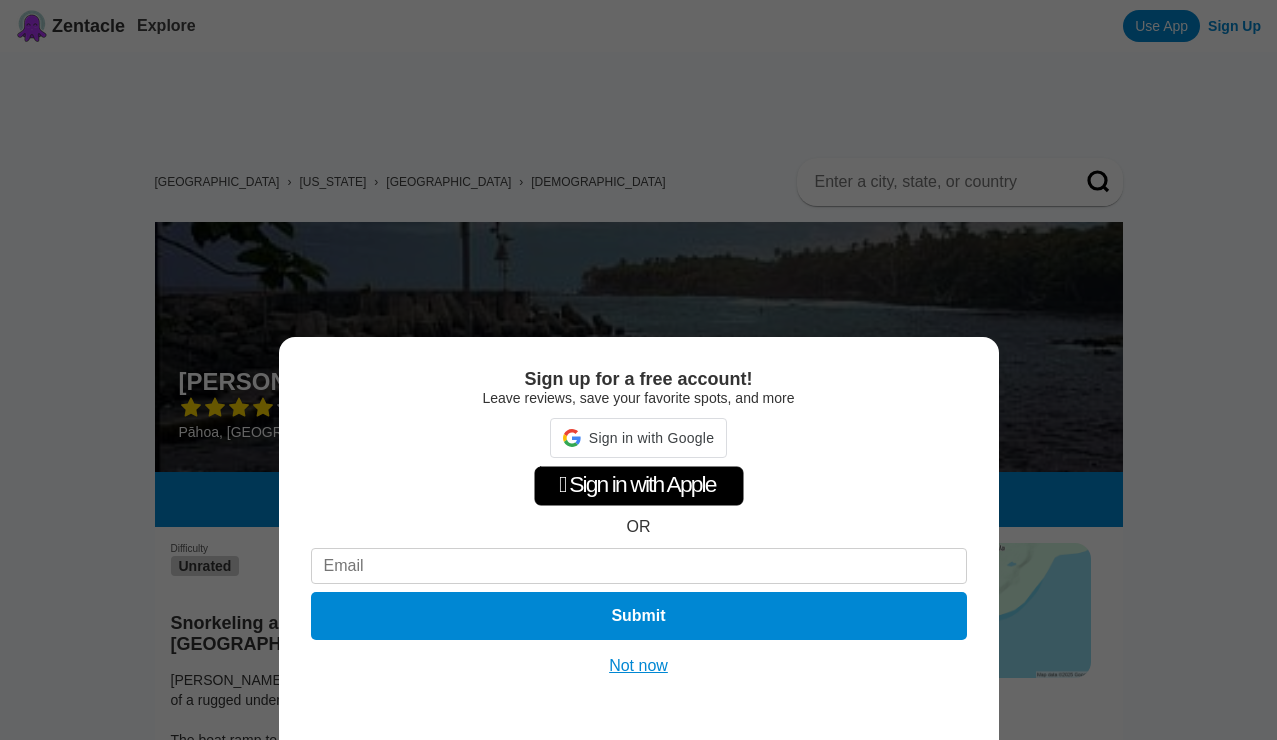 scroll, scrollTop: 0, scrollLeft: 0, axis: both 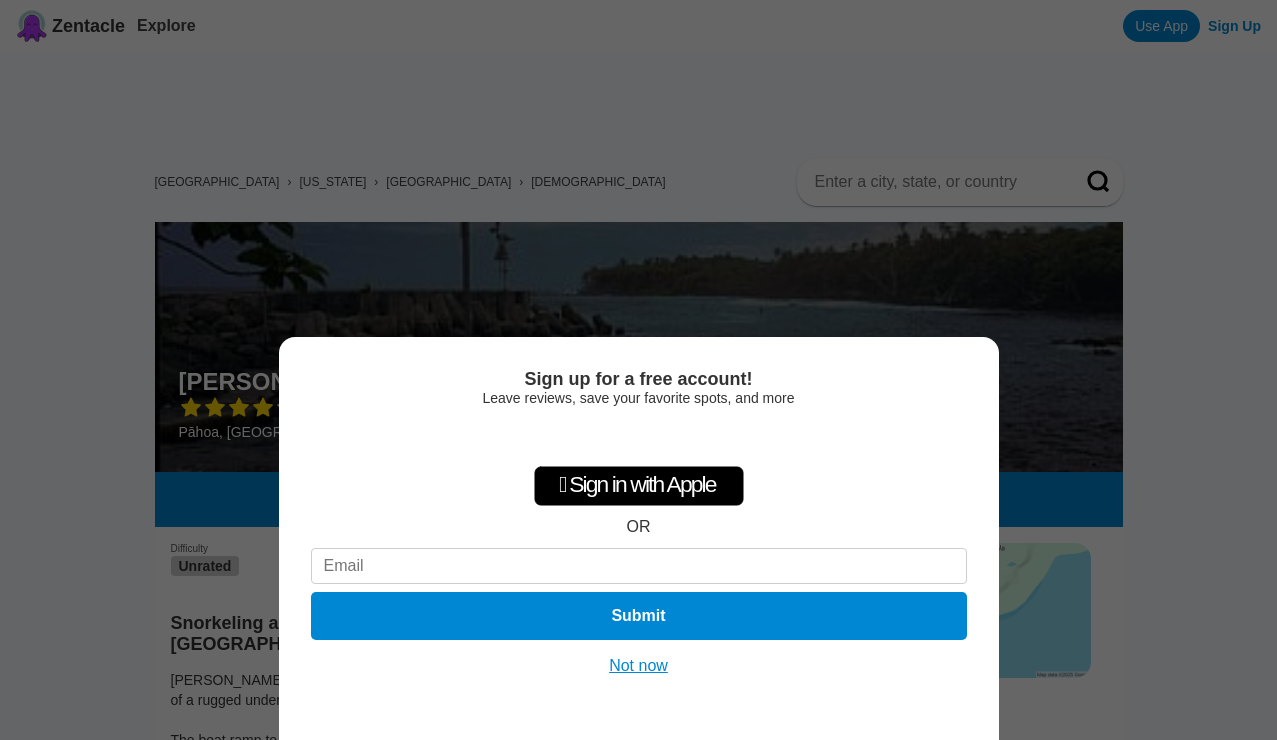 click on "Not now" at bounding box center [638, 666] 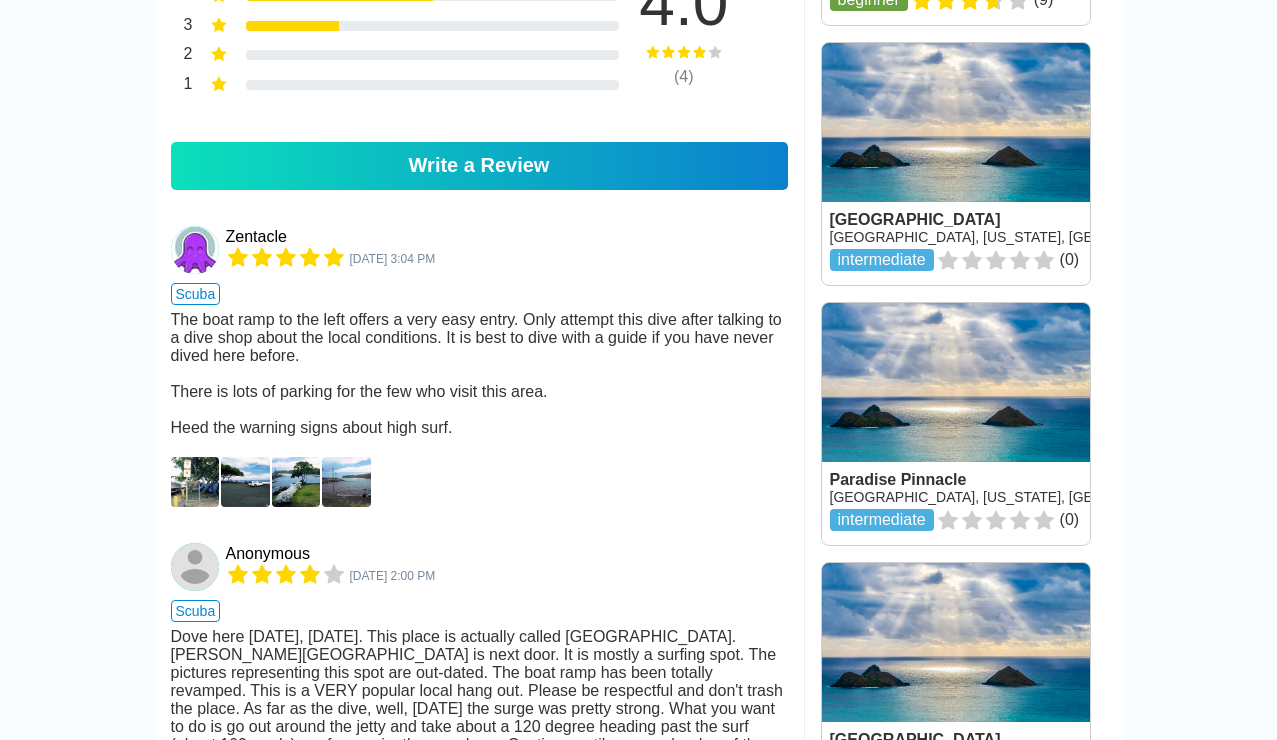 scroll, scrollTop: 1758, scrollLeft: 0, axis: vertical 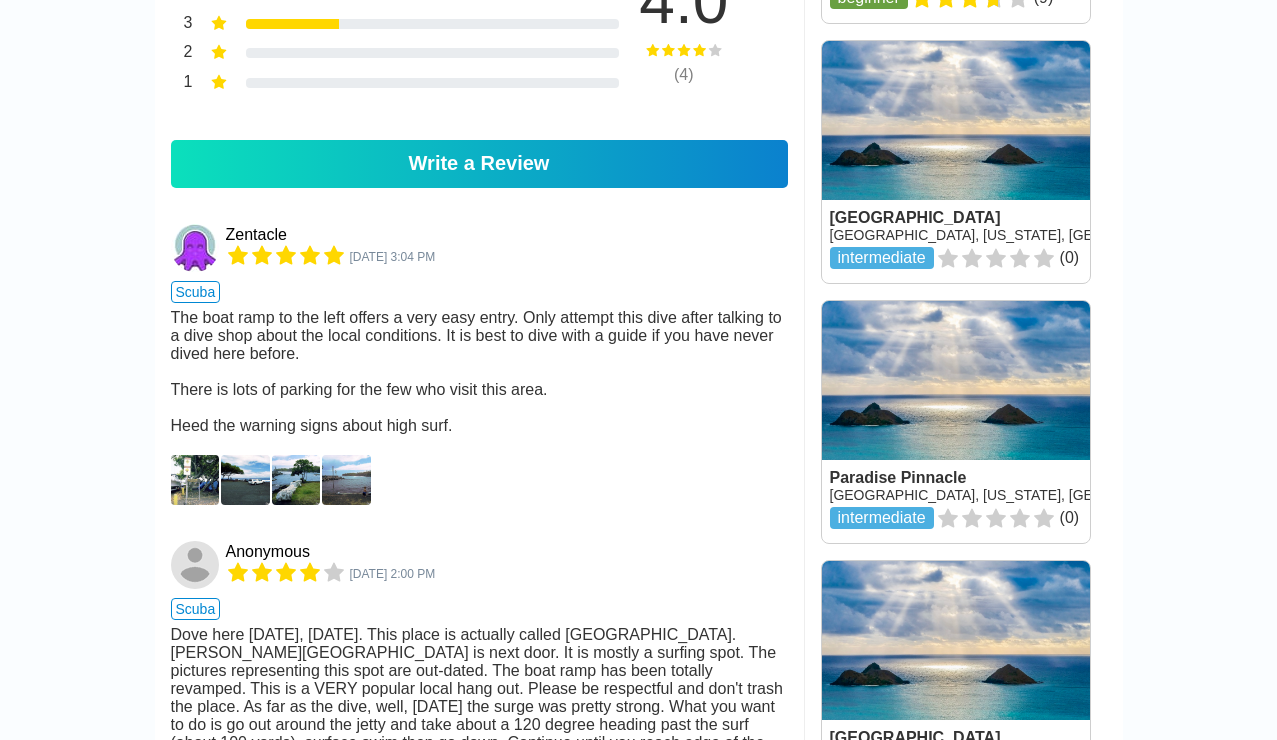click at bounding box center (195, 480) 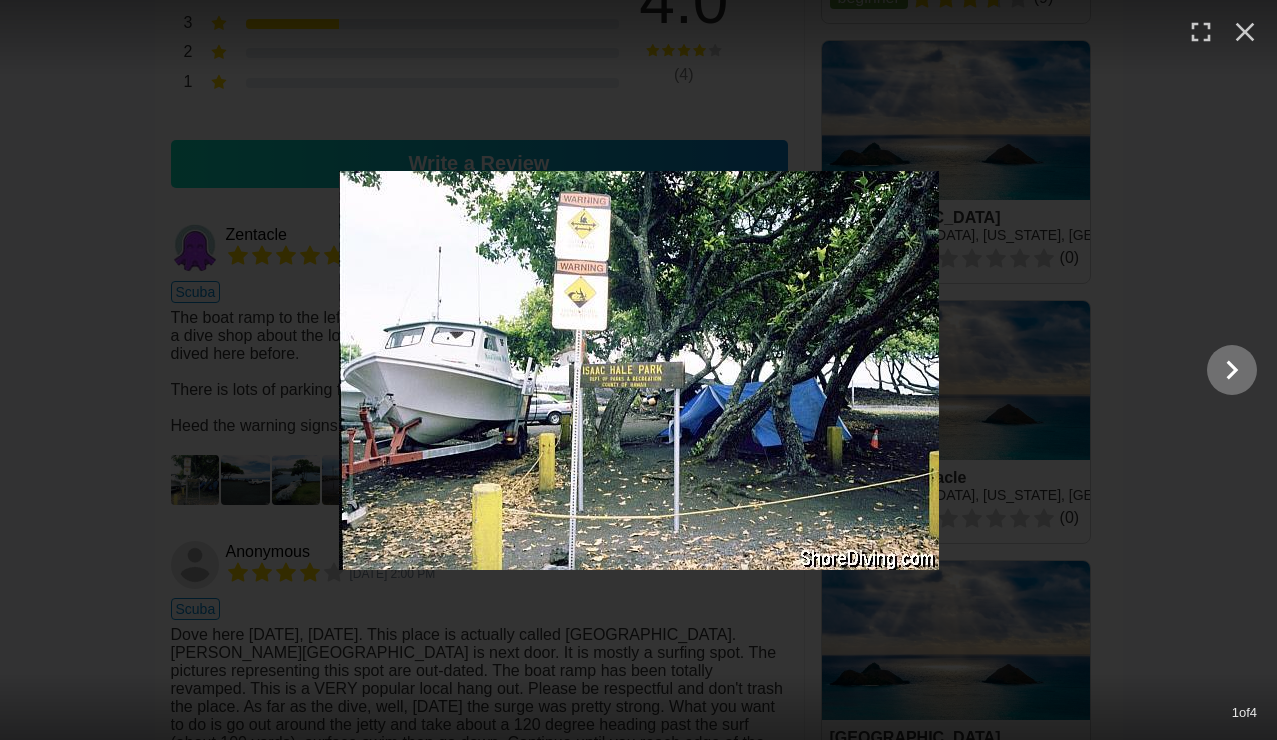 click 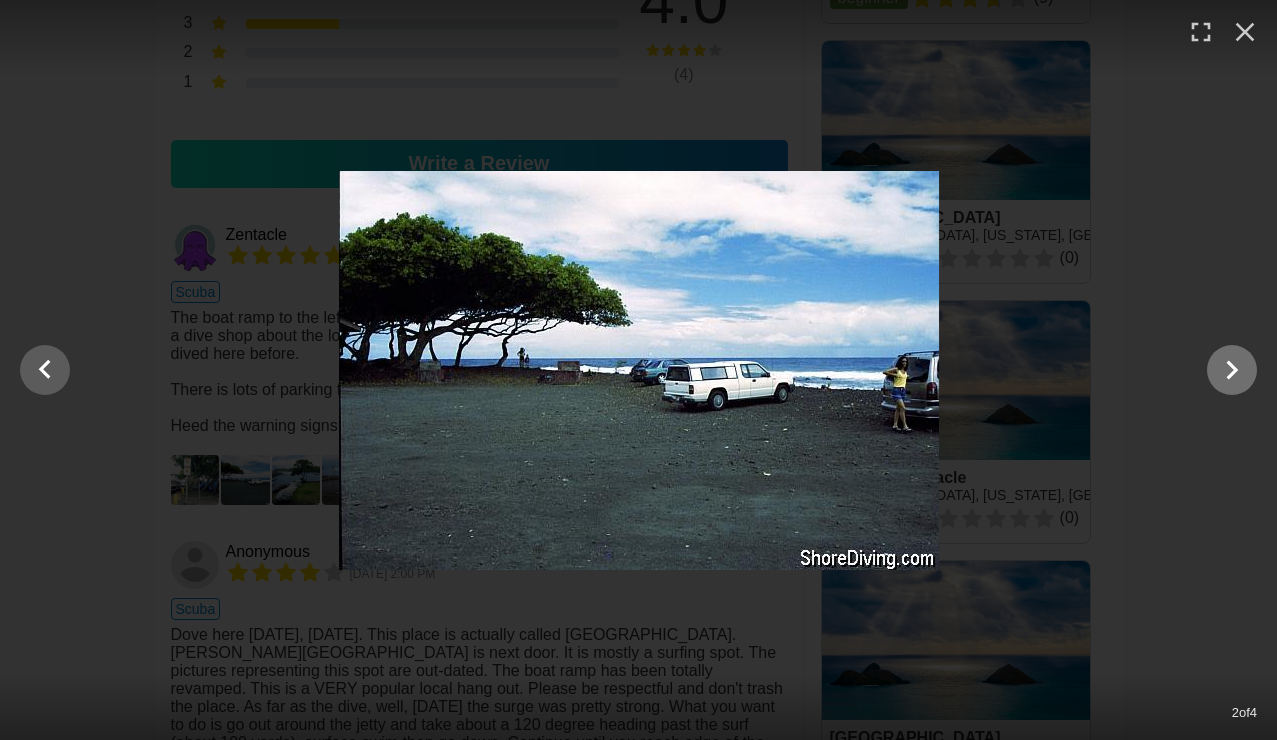 click 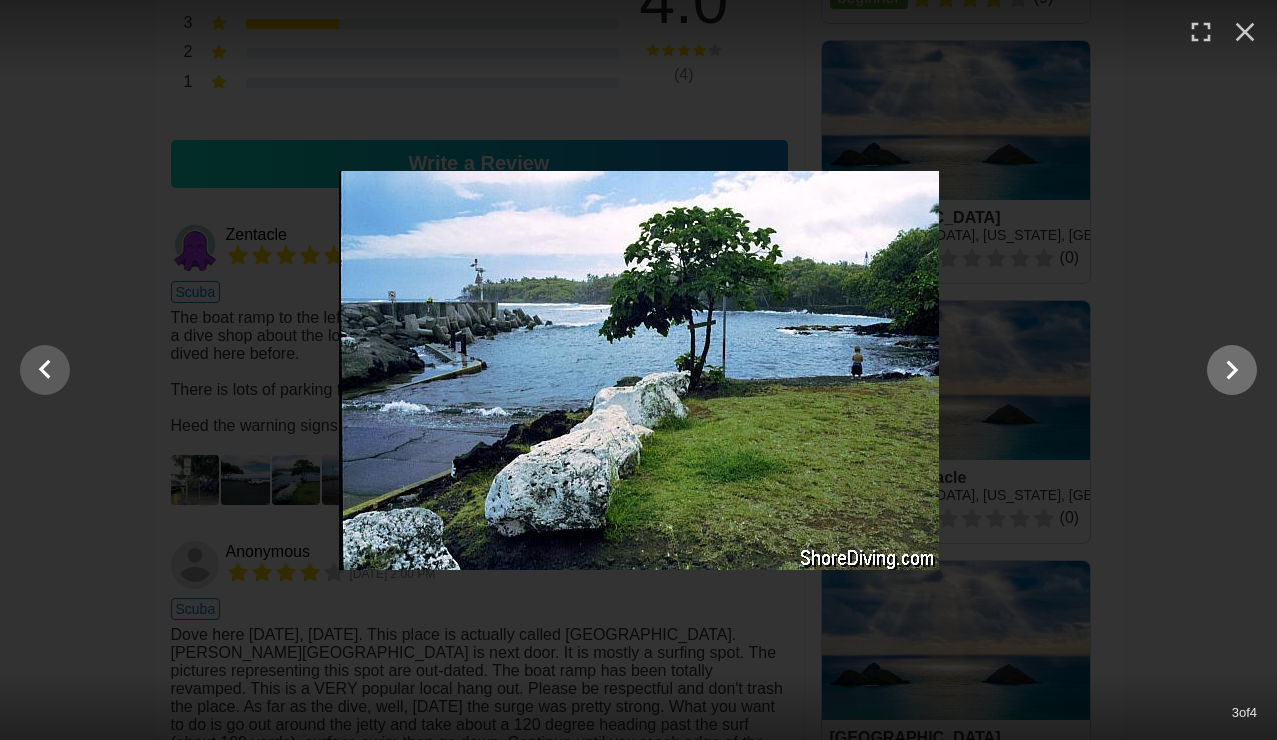 click 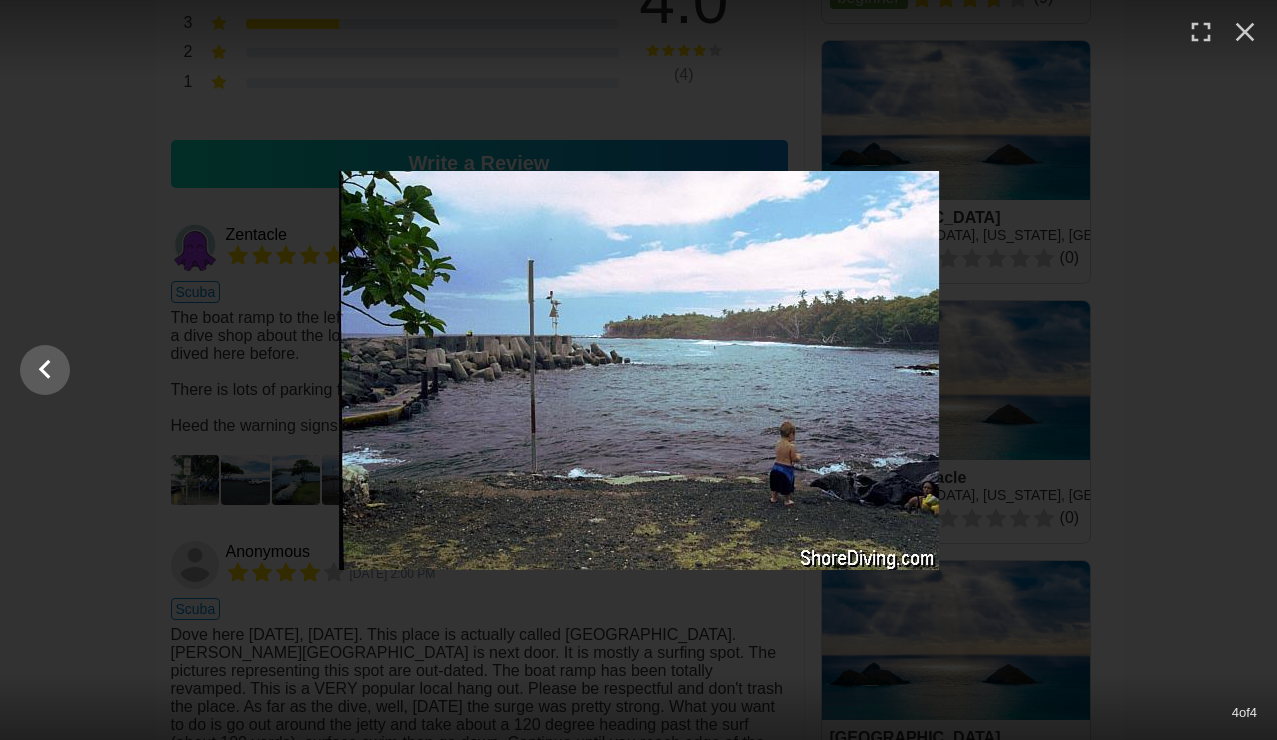 click at bounding box center [638, 370] 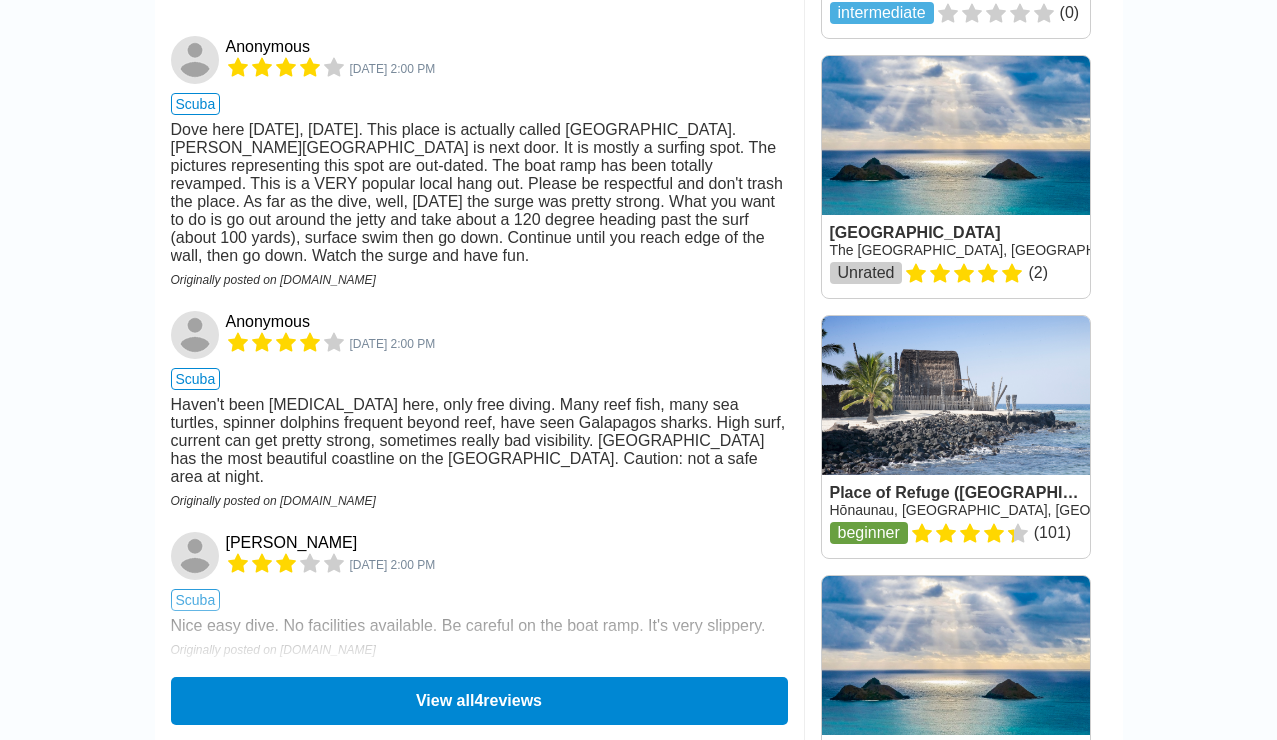 scroll, scrollTop: 2309, scrollLeft: 0, axis: vertical 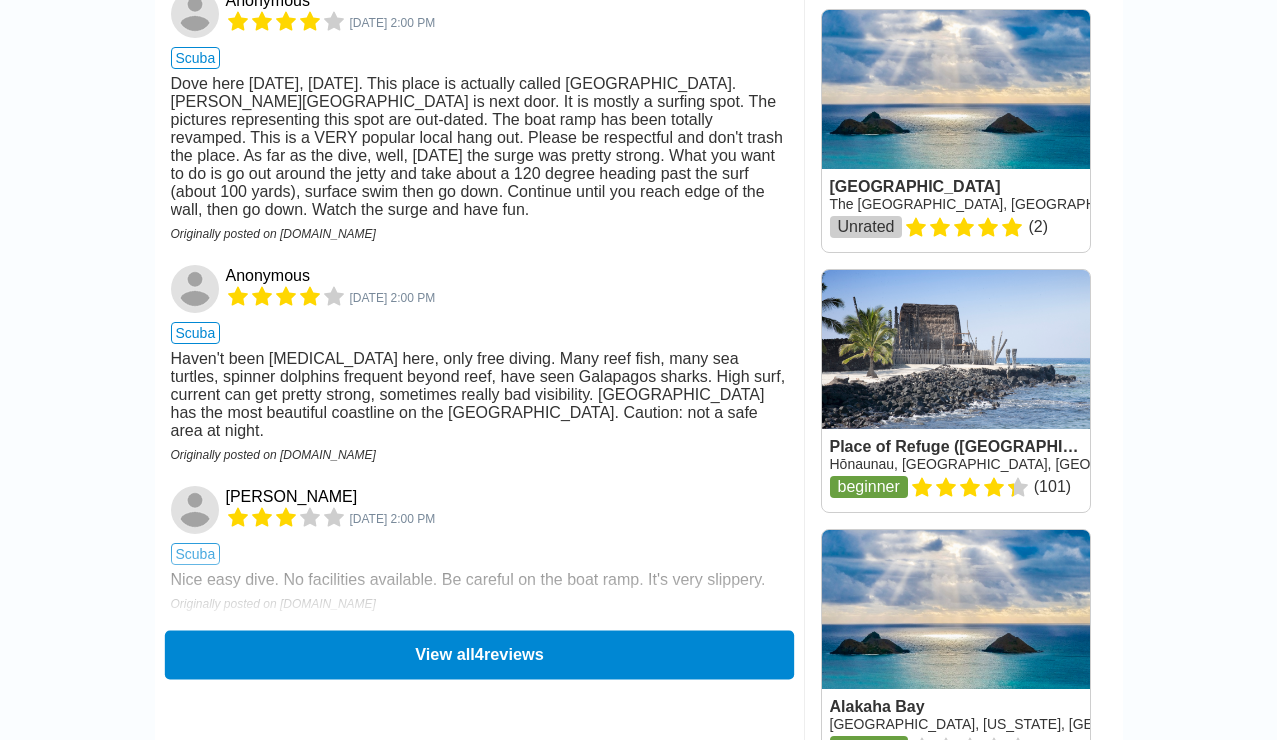 click on "View all  4  reviews" at bounding box center [478, 654] 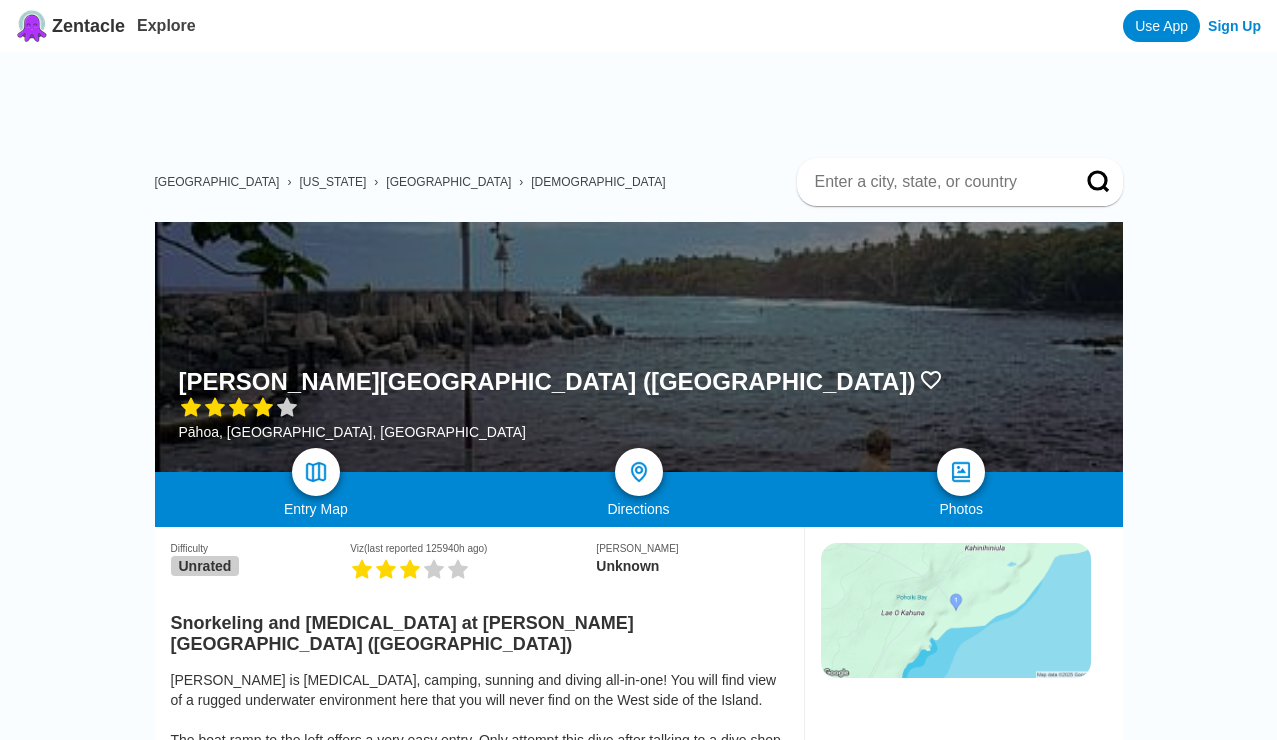 scroll, scrollTop: 0, scrollLeft: 0, axis: both 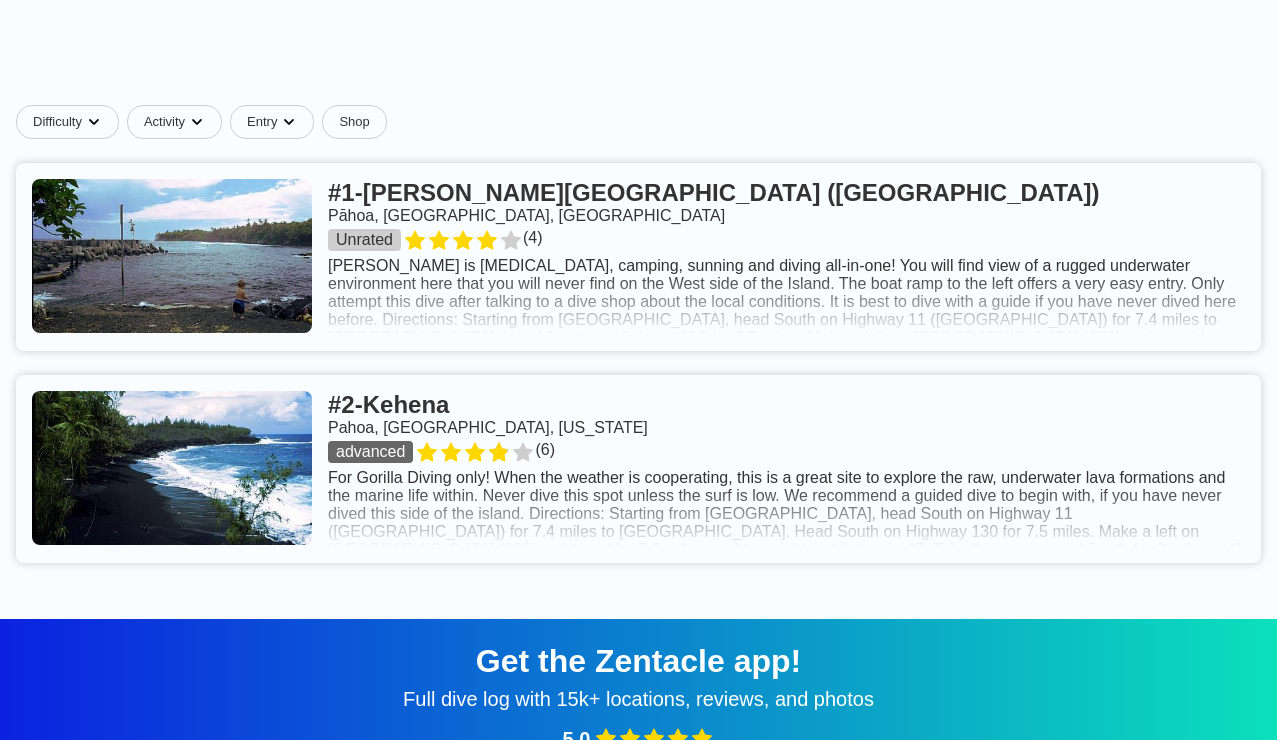 click at bounding box center [638, 469] 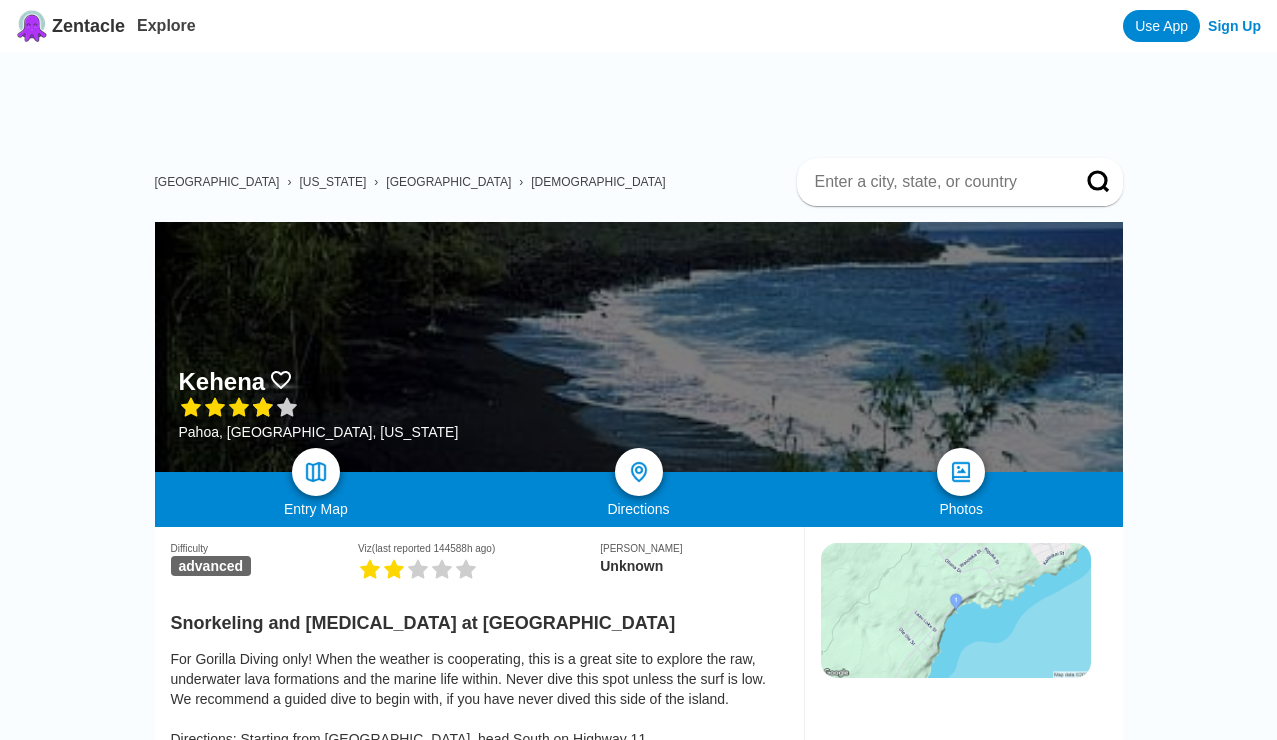 scroll, scrollTop: 0, scrollLeft: 0, axis: both 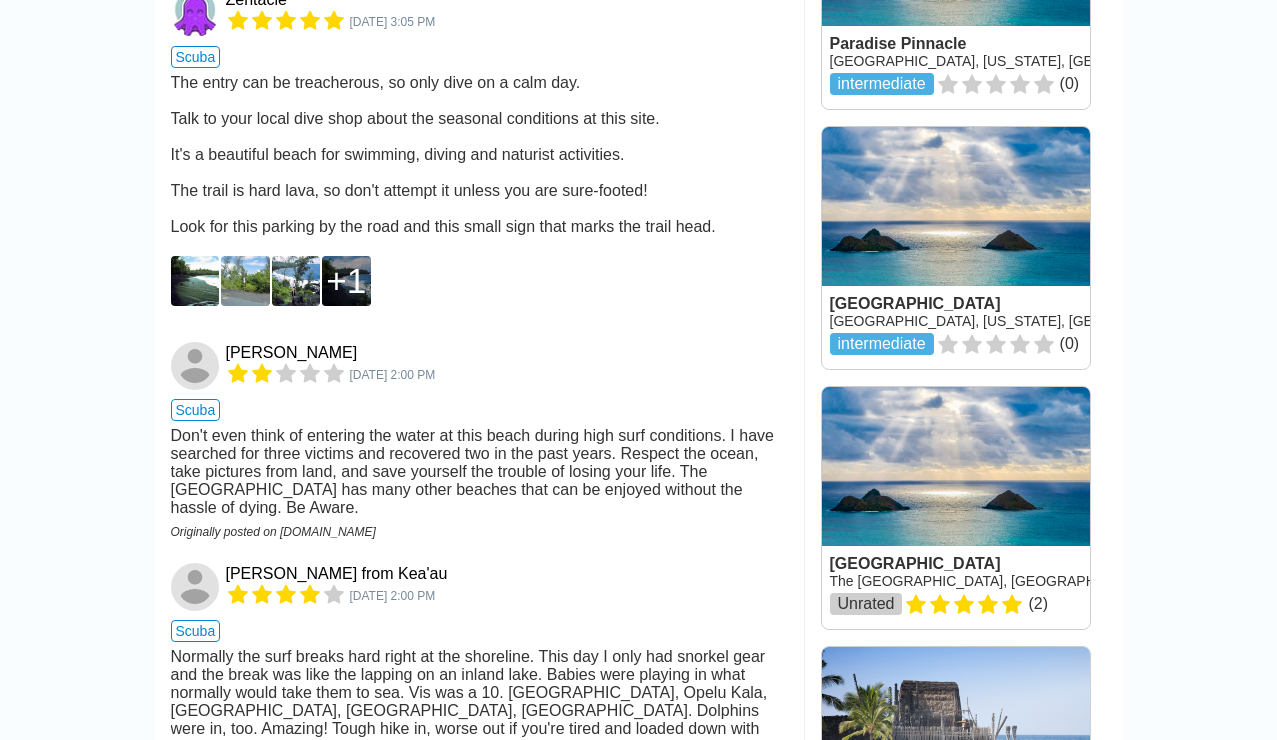 click at bounding box center [195, 281] 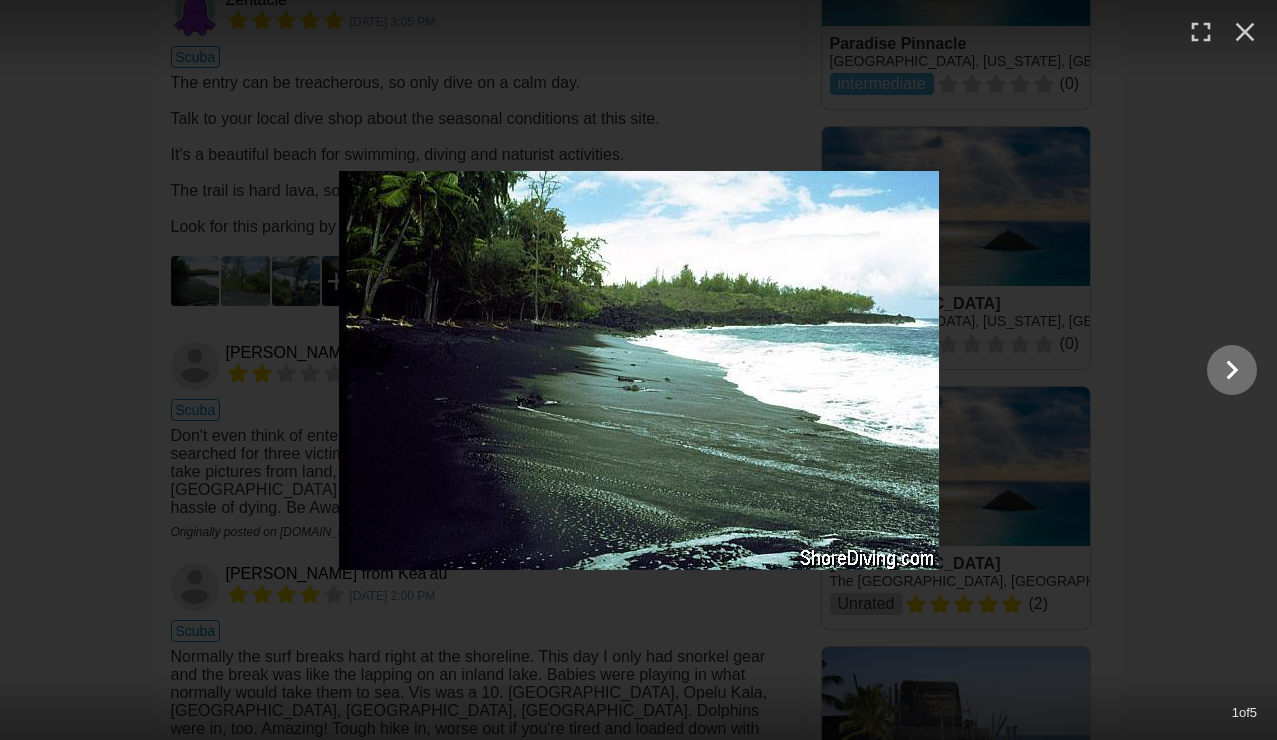 click 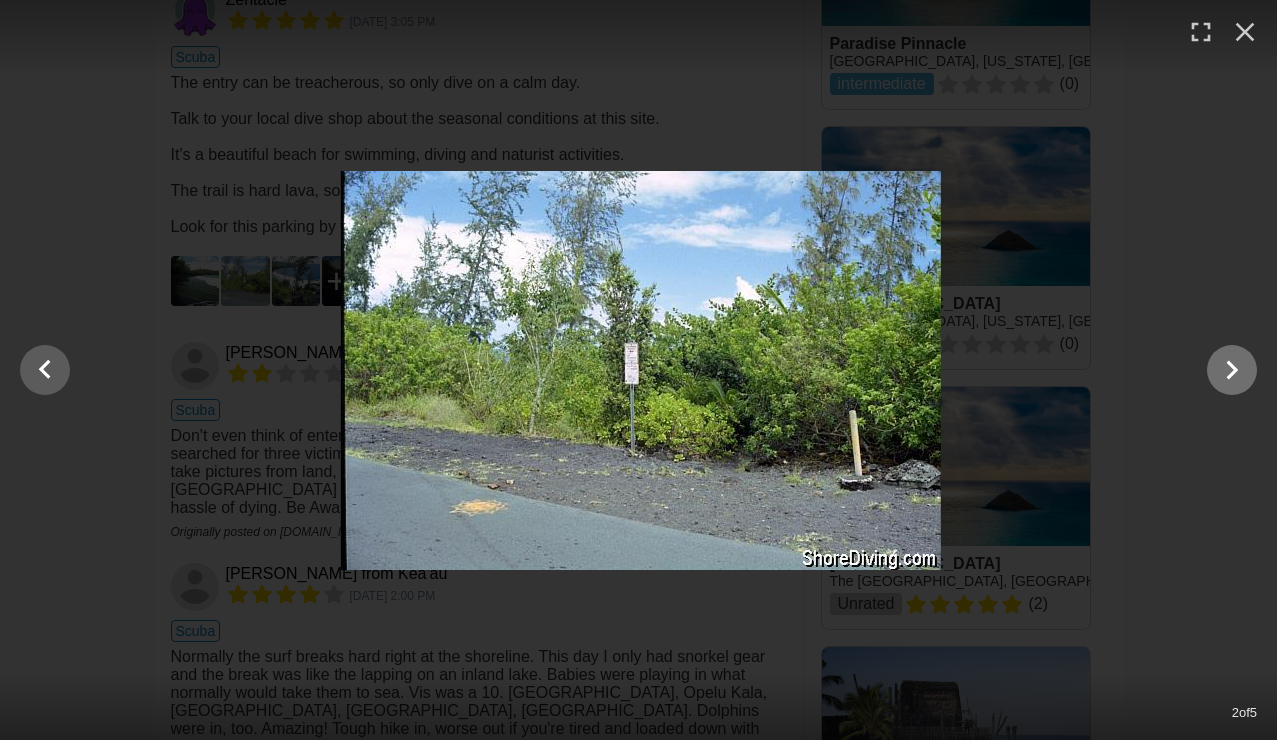 click 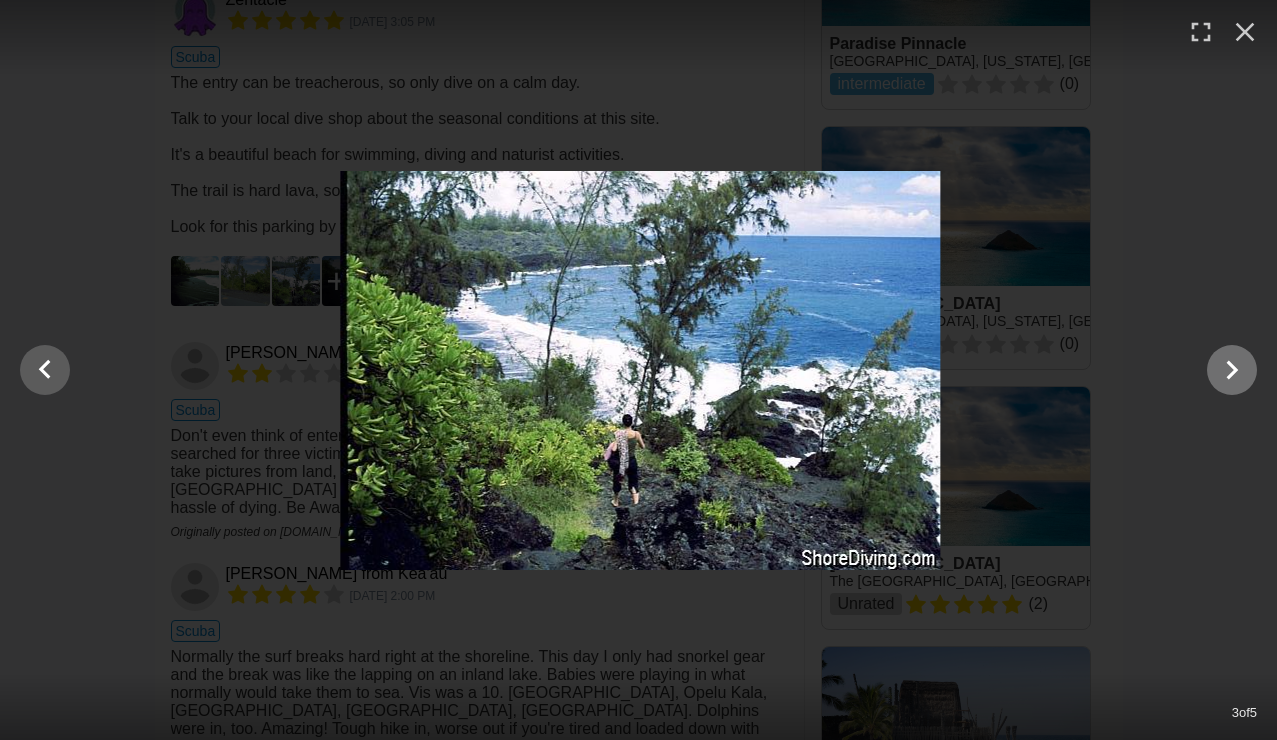 click 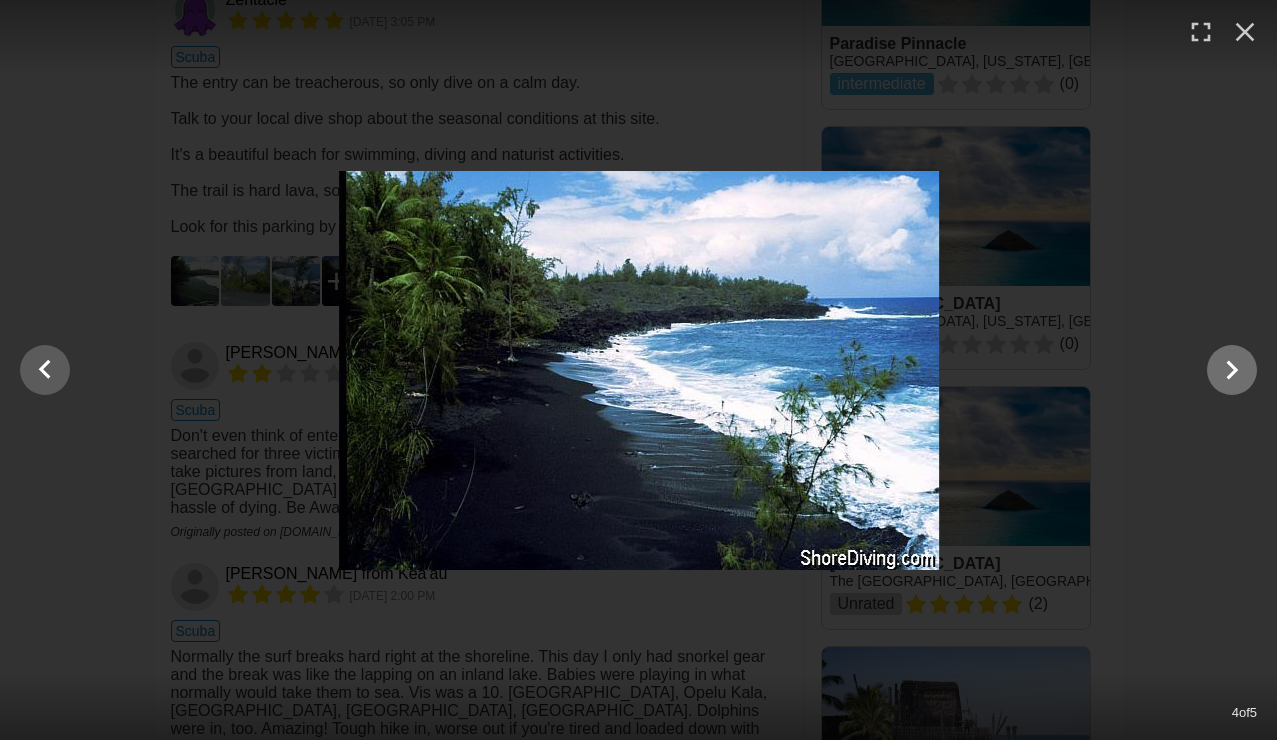 click 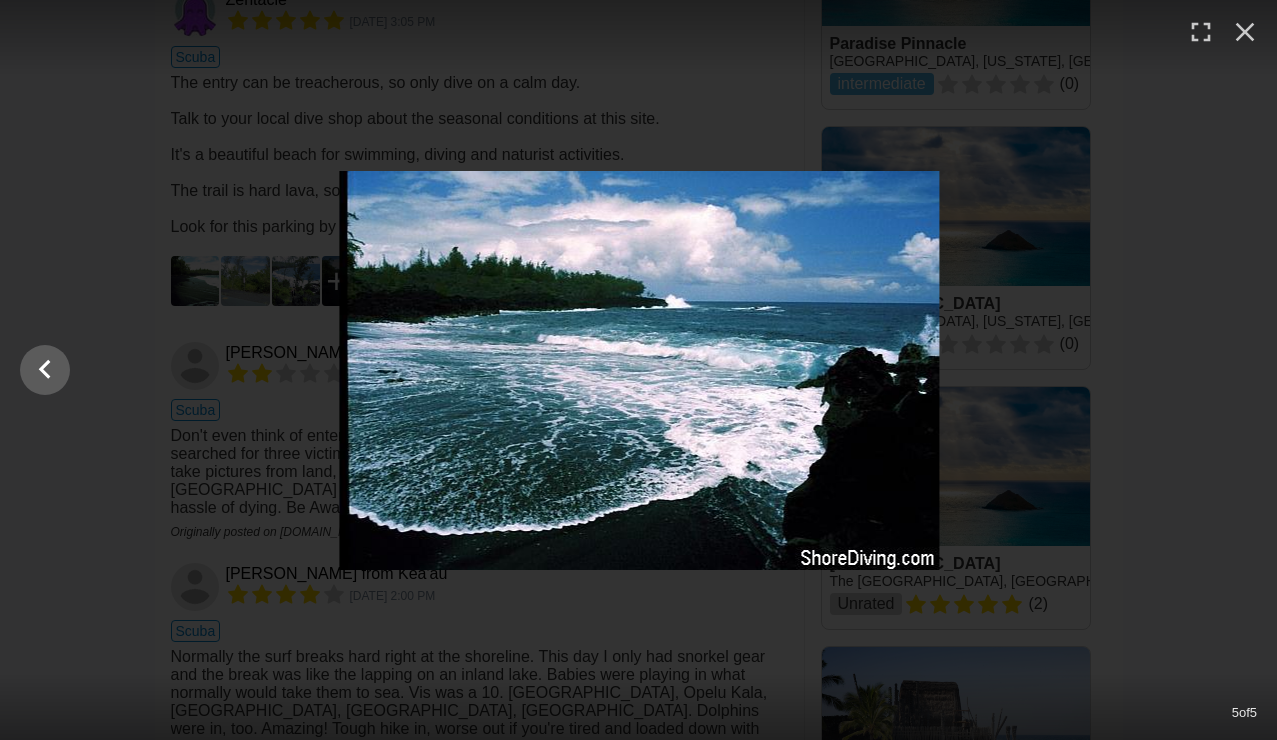 click at bounding box center (638, 370) 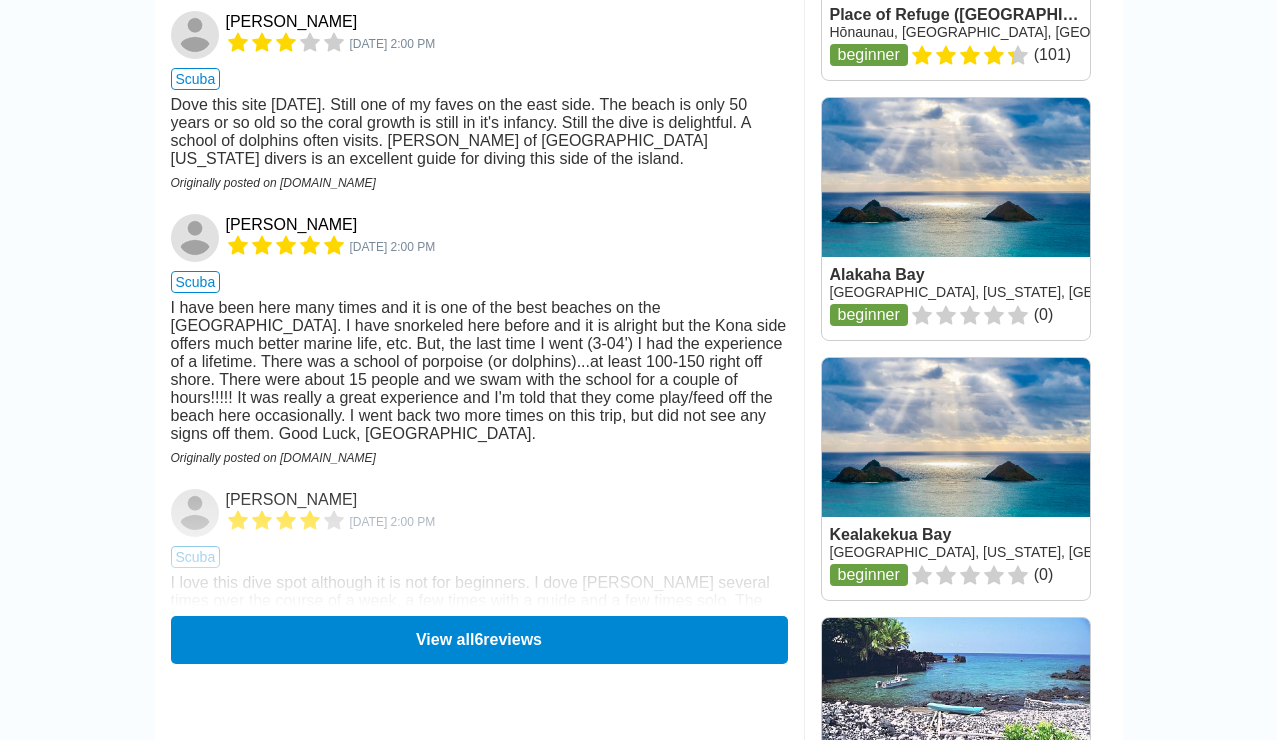 scroll, scrollTop: 2743, scrollLeft: 0, axis: vertical 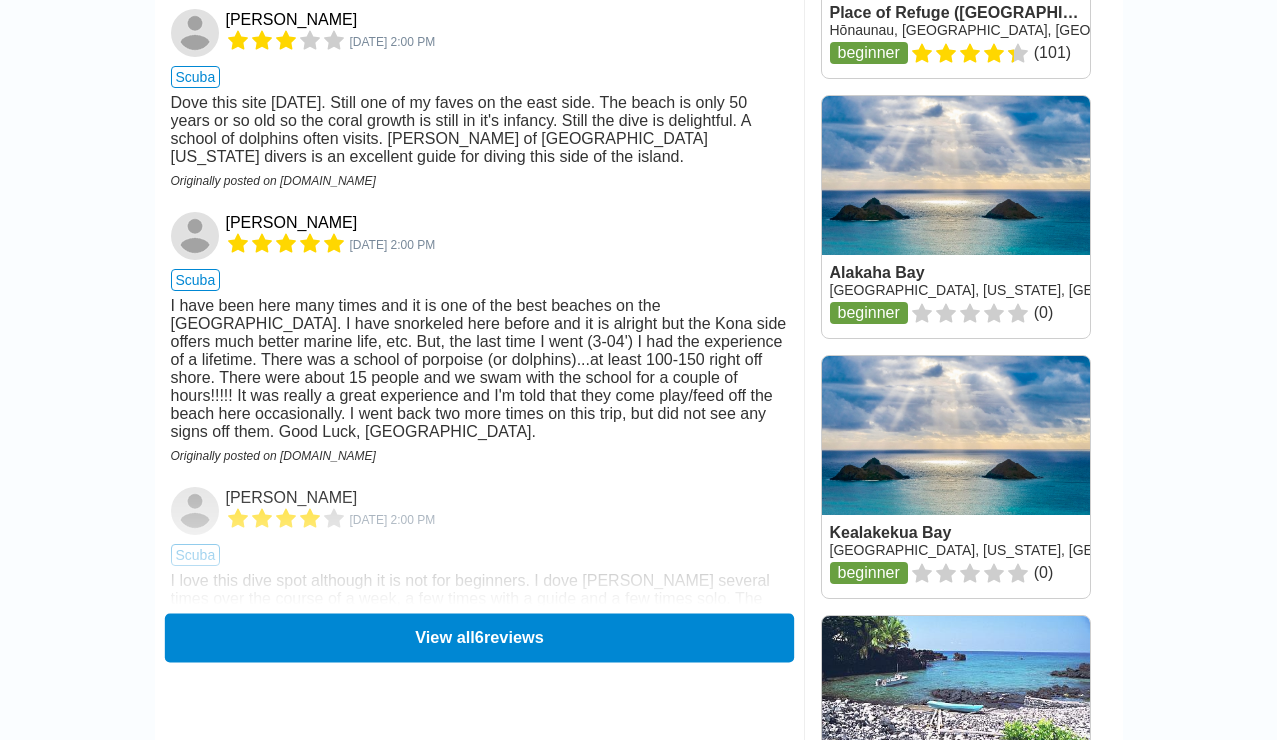 click on "View all  6  reviews" at bounding box center [478, 637] 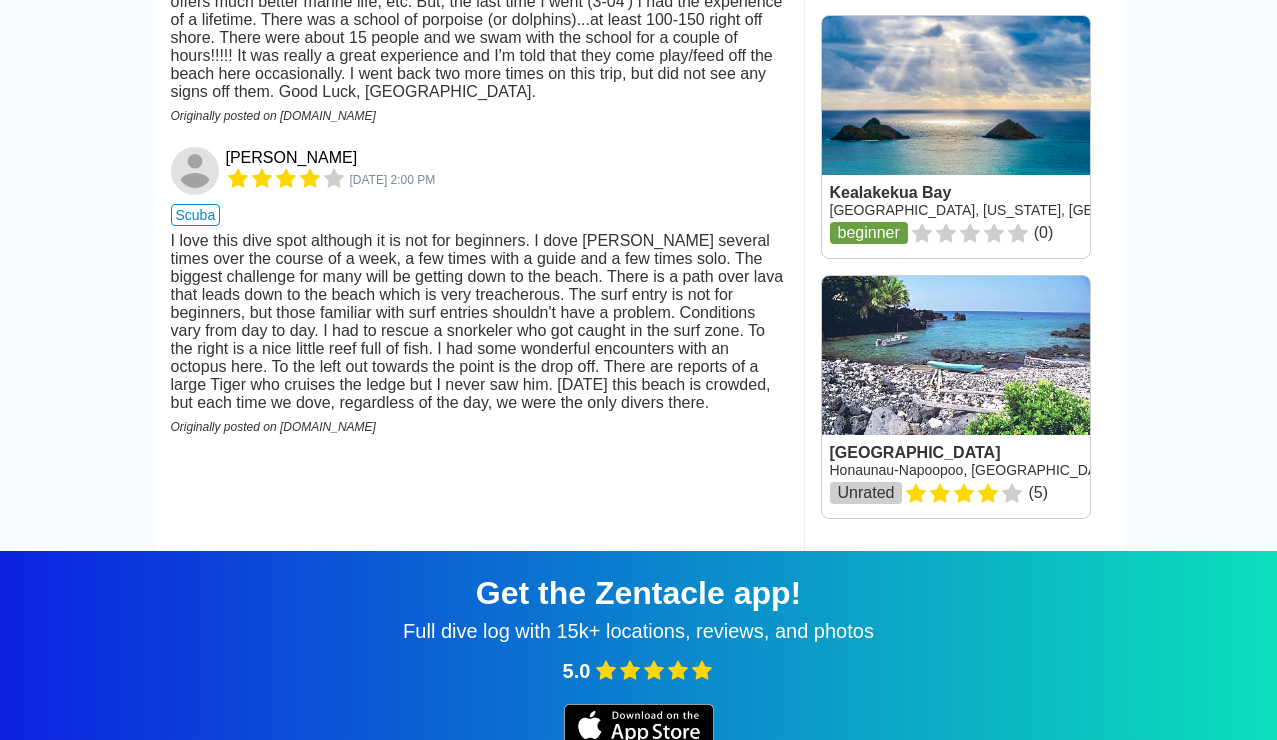 scroll, scrollTop: 3088, scrollLeft: 0, axis: vertical 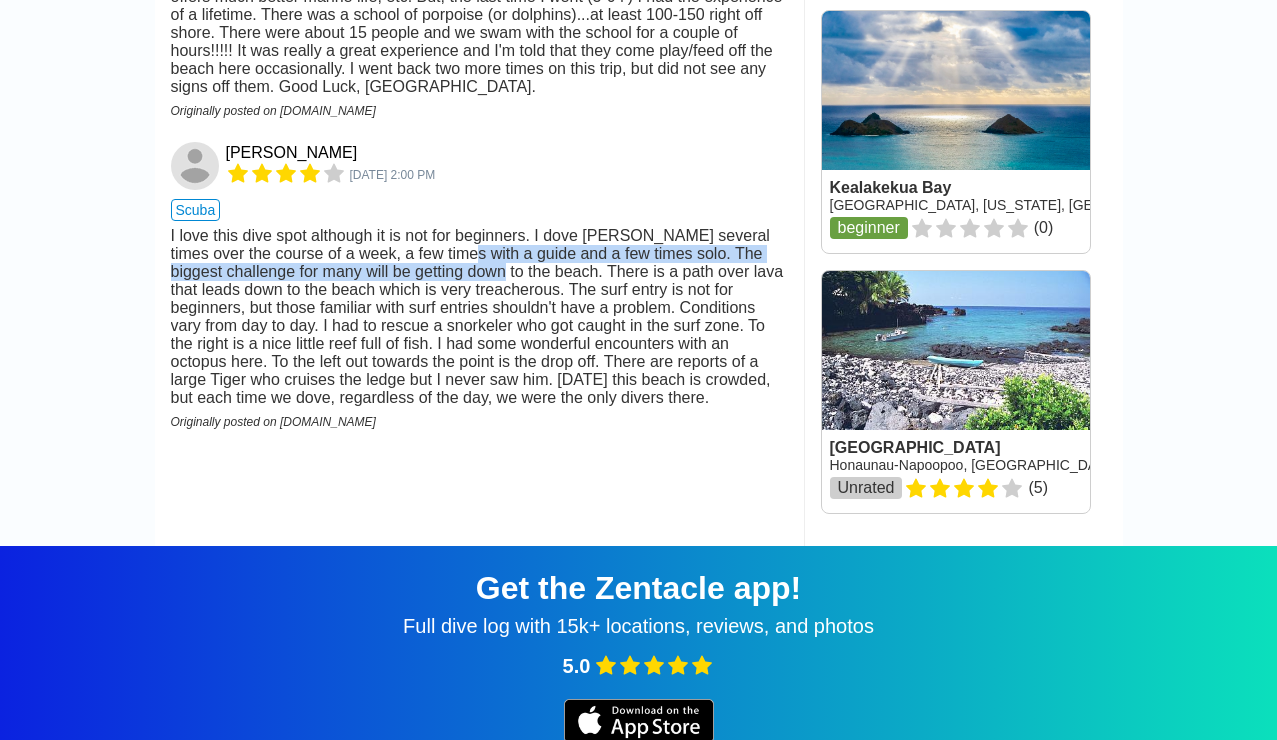 drag, startPoint x: 449, startPoint y: 250, endPoint x: 501, endPoint y: 278, distance: 59.05929 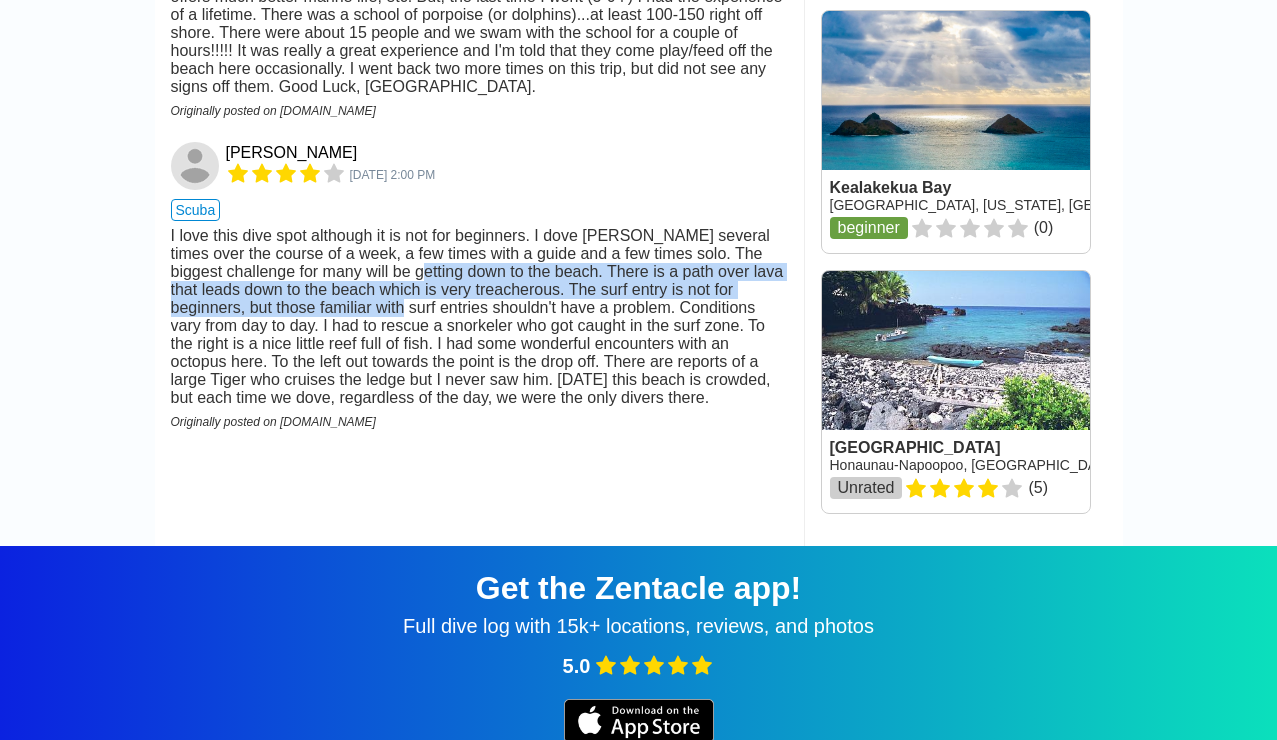 drag, startPoint x: 420, startPoint y: 279, endPoint x: 459, endPoint y: 302, distance: 45.276924 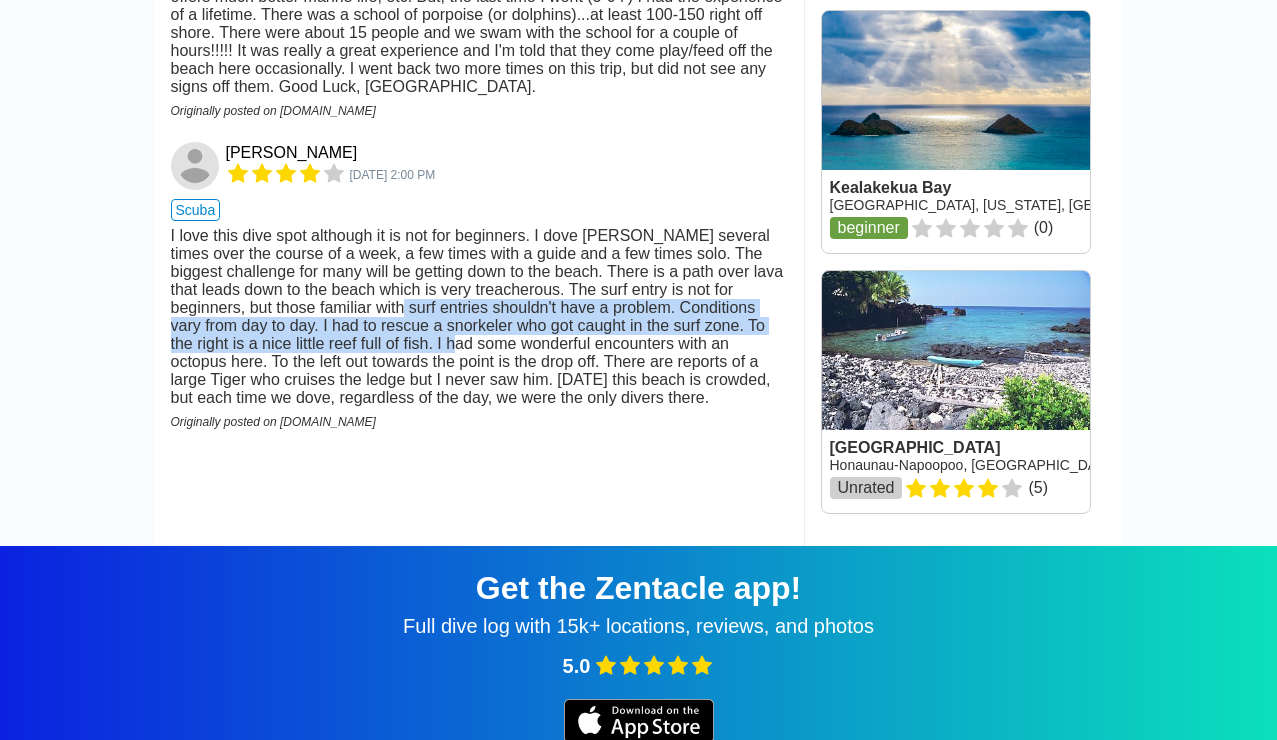 drag, startPoint x: 525, startPoint y: 340, endPoint x: 461, endPoint y: 308, distance: 71.55418 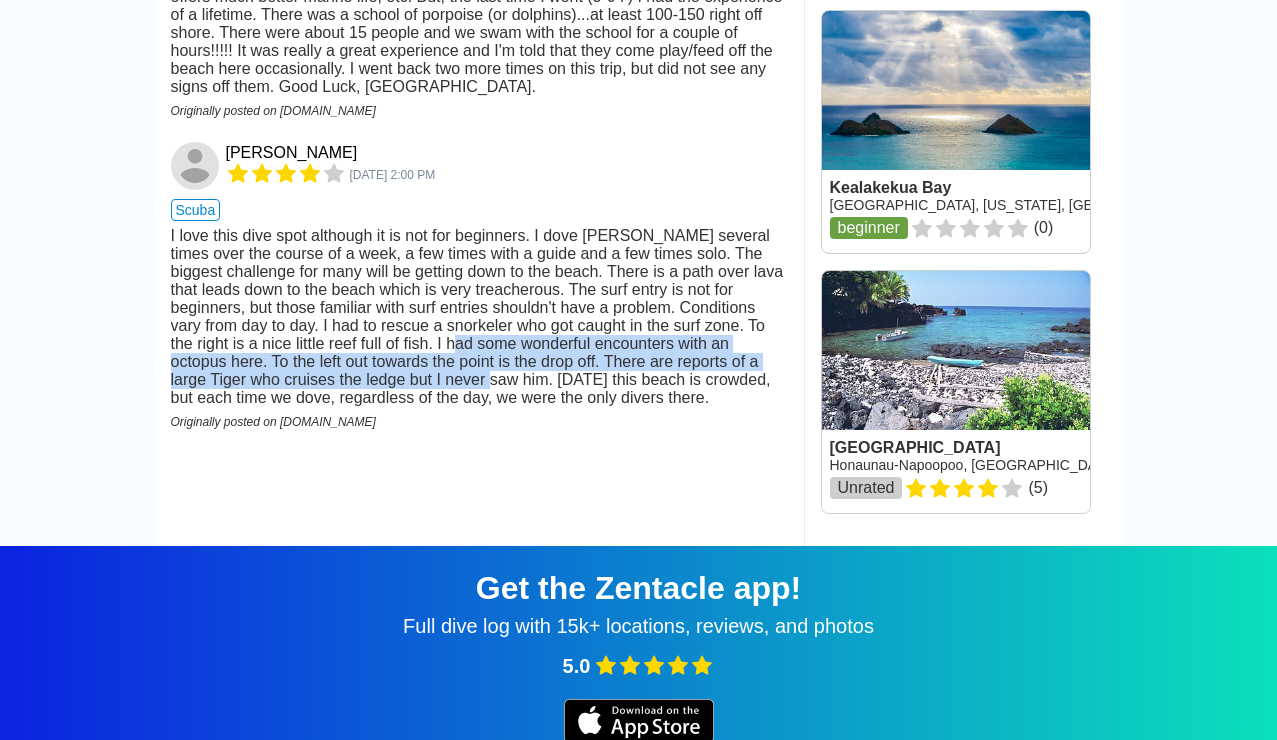 drag, startPoint x: 549, startPoint y: 372, endPoint x: 526, endPoint y: 344, distance: 36.23534 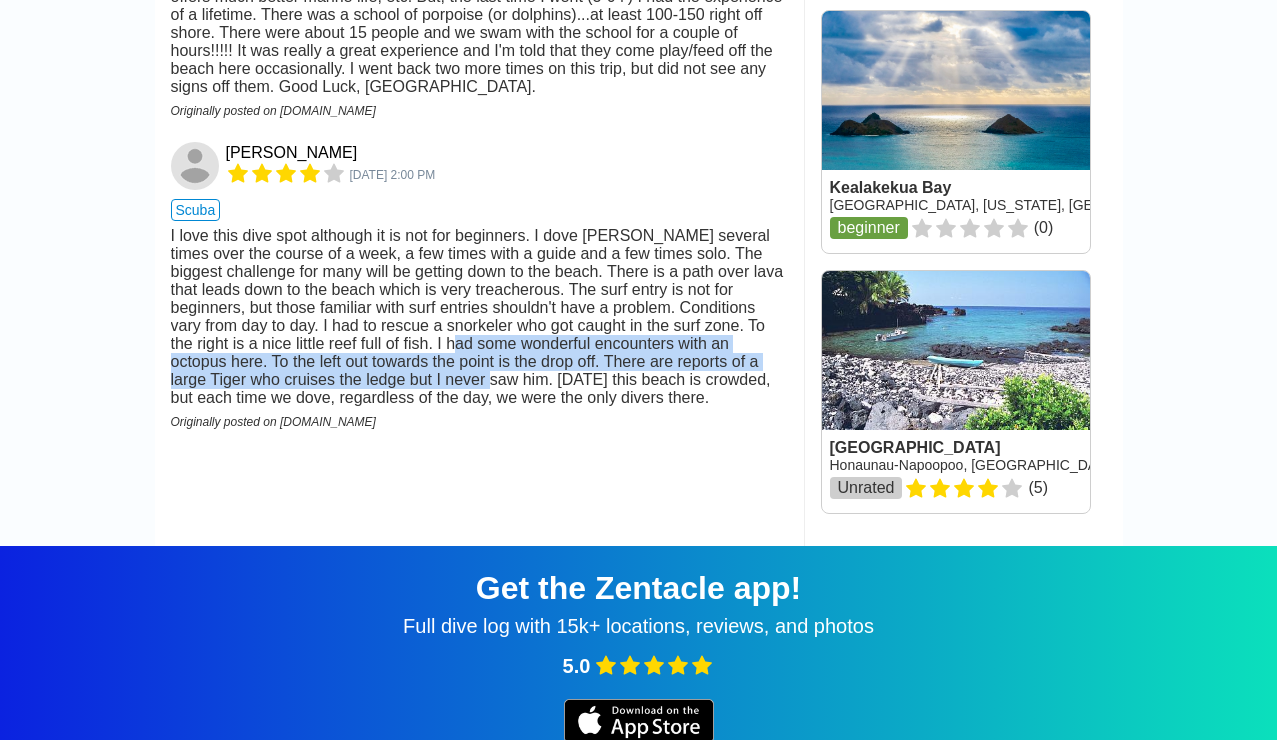 click on "I love this dive spot although it is not for beginners.  I dove [PERSON_NAME] several times over the course of a week, a few times with a guide and a few times solo.  The biggest challenge for many will be getting down to the beach.  There is a path over lava that leads down to the beach which is very treacherous.  The surf entry is not for beginners, but those familiar with surf entries shouldn't have a problem.  Conditions vary from day to day.  I had to rescue a snorkeler who got caught in the surf zone.  To the right is a nice little reef full of fish.  I had some wonderful encounters with an octopus here.  To the left out towards the point is the drop off.  There are reports of a large Tiger who cruises the ledge but I never saw him. [DATE] this beach is crowded, but each time we dove, regardless of the day, we were the only divers there." at bounding box center [479, 317] 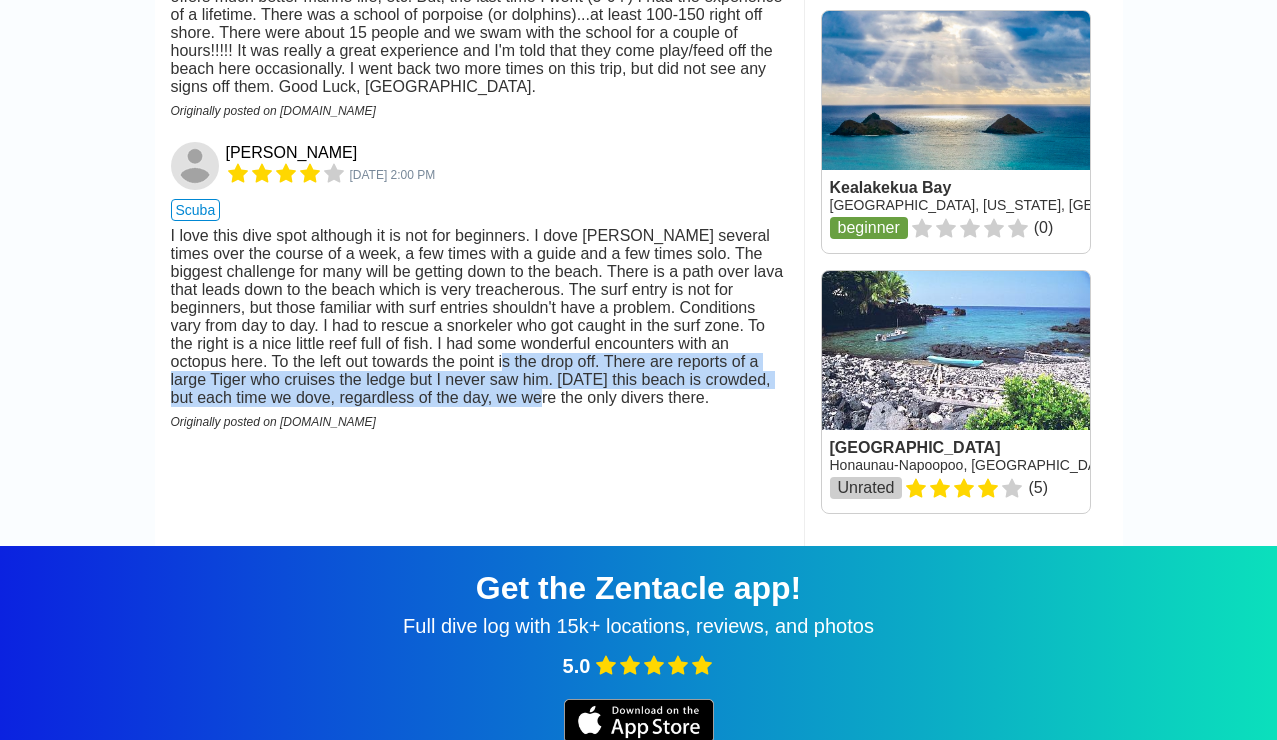 drag, startPoint x: 632, startPoint y: 394, endPoint x: 565, endPoint y: 355, distance: 77.52419 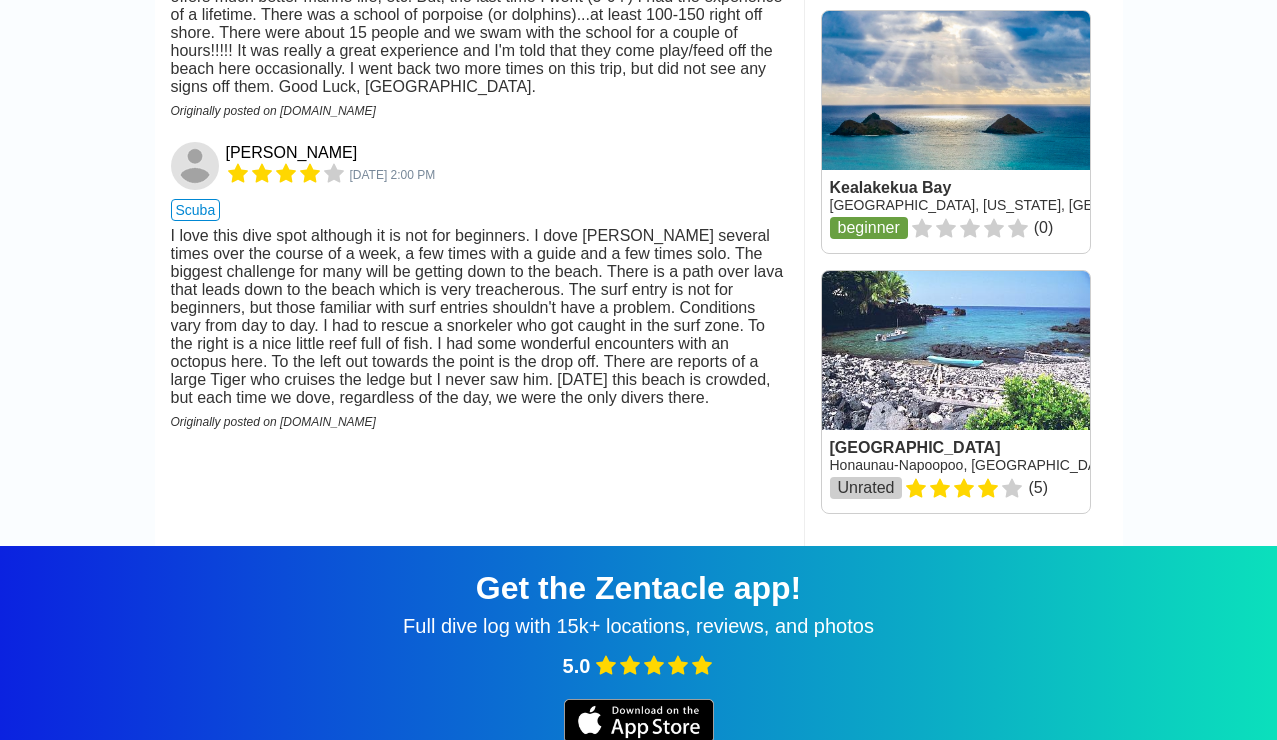 click on "I love this dive spot although it is not for beginners.  I dove [PERSON_NAME] several times over the course of a week, a few times with a guide and a few times solo.  The biggest challenge for many will be getting down to the beach.  There is a path over lava that leads down to the beach which is very treacherous.  The surf entry is not for beginners, but those familiar with surf entries shouldn't have a problem.  Conditions vary from day to day.  I had to rescue a snorkeler who got caught in the surf zone.  To the right is a nice little reef full of fish.  I had some wonderful encounters with an octopus here.  To the left out towards the point is the drop off.  There are reports of a large Tiger who cruises the ledge but I never saw him. [DATE] this beach is crowded, but each time we dove, regardless of the day, we were the only divers there." at bounding box center (479, 317) 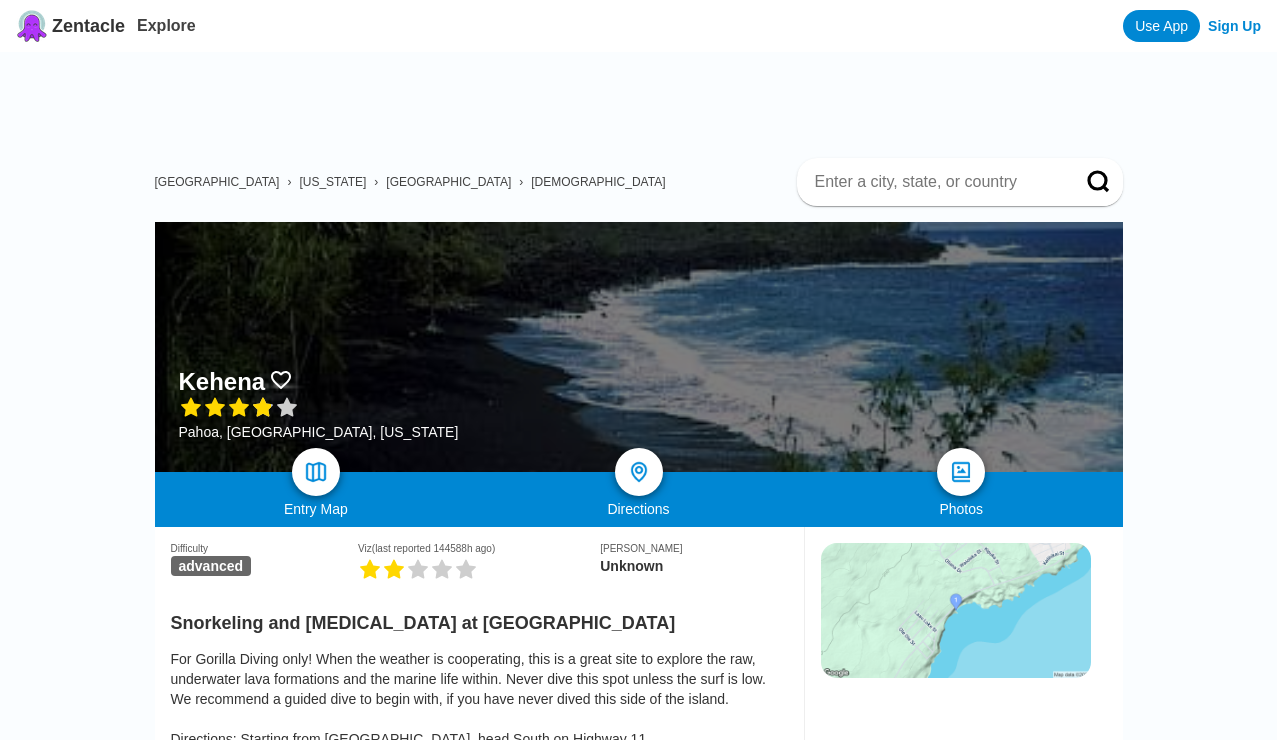 scroll, scrollTop: 0, scrollLeft: 0, axis: both 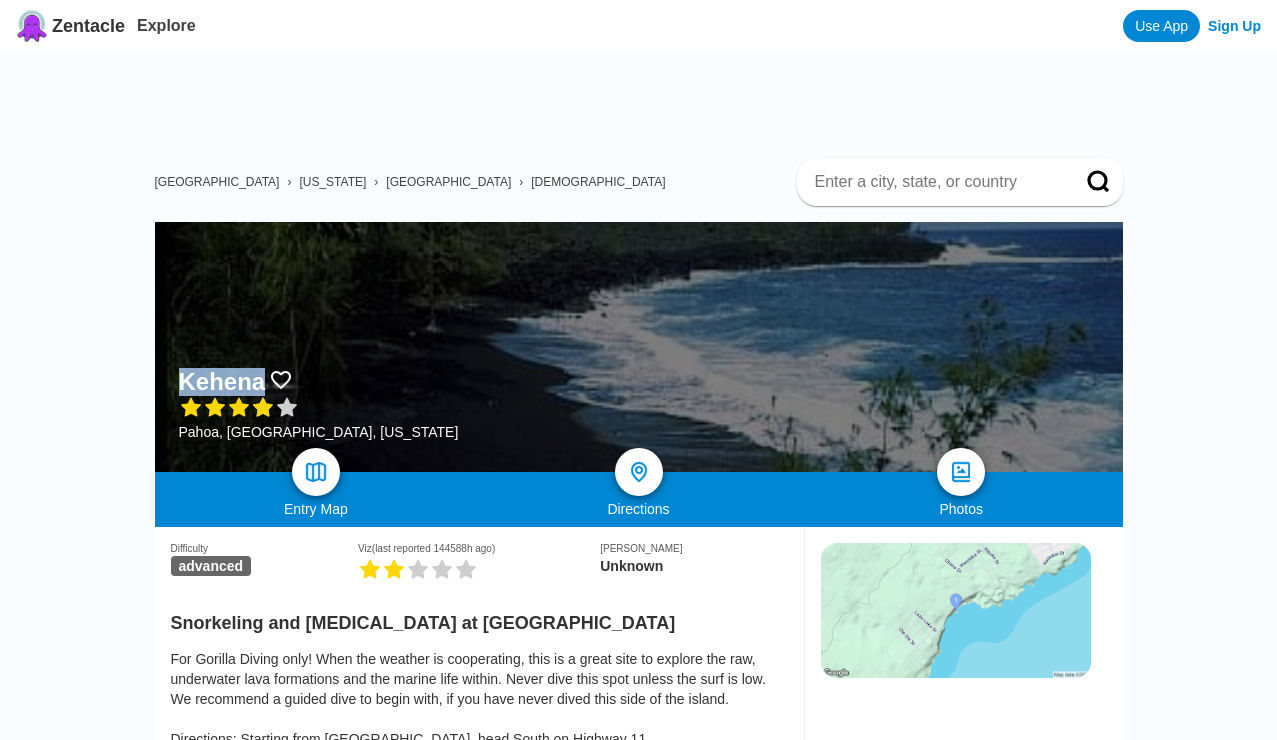 drag, startPoint x: 258, startPoint y: 383, endPoint x: 176, endPoint y: 385, distance: 82.02438 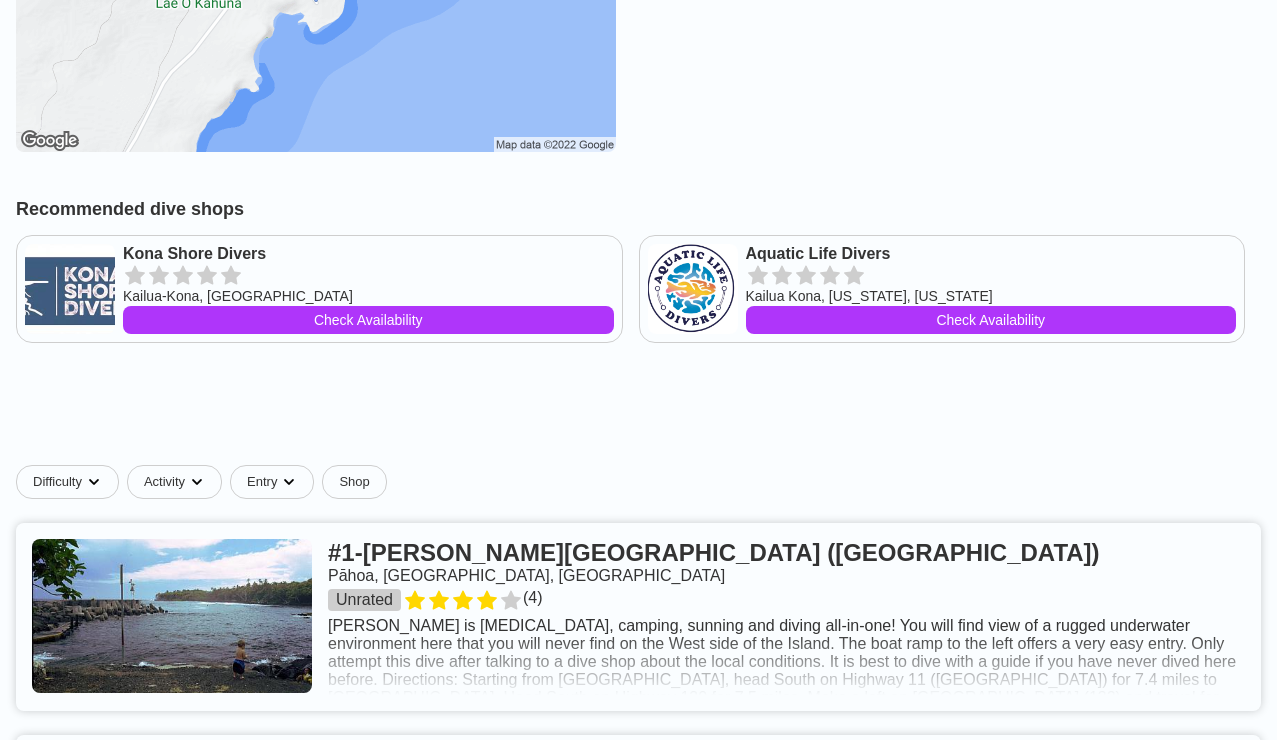 scroll, scrollTop: 495, scrollLeft: 0, axis: vertical 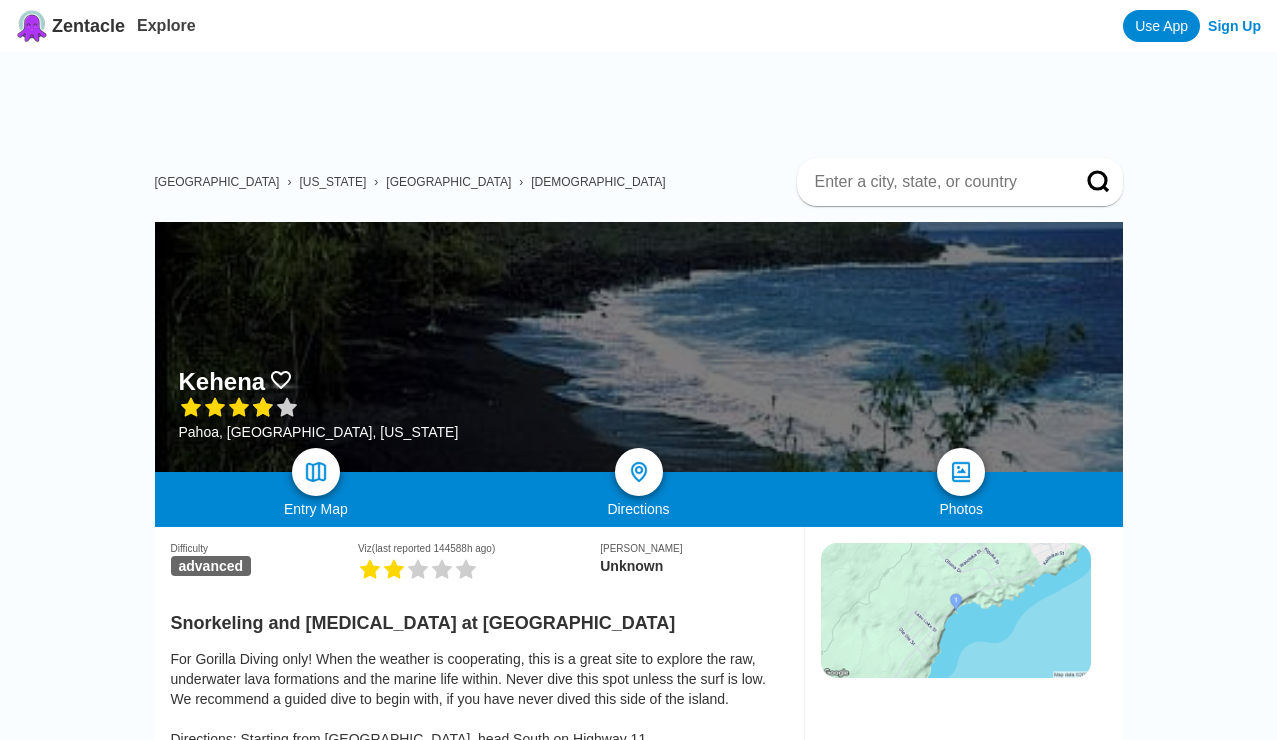 click on "[GEOGRAPHIC_DATA]" at bounding box center [448, 182] 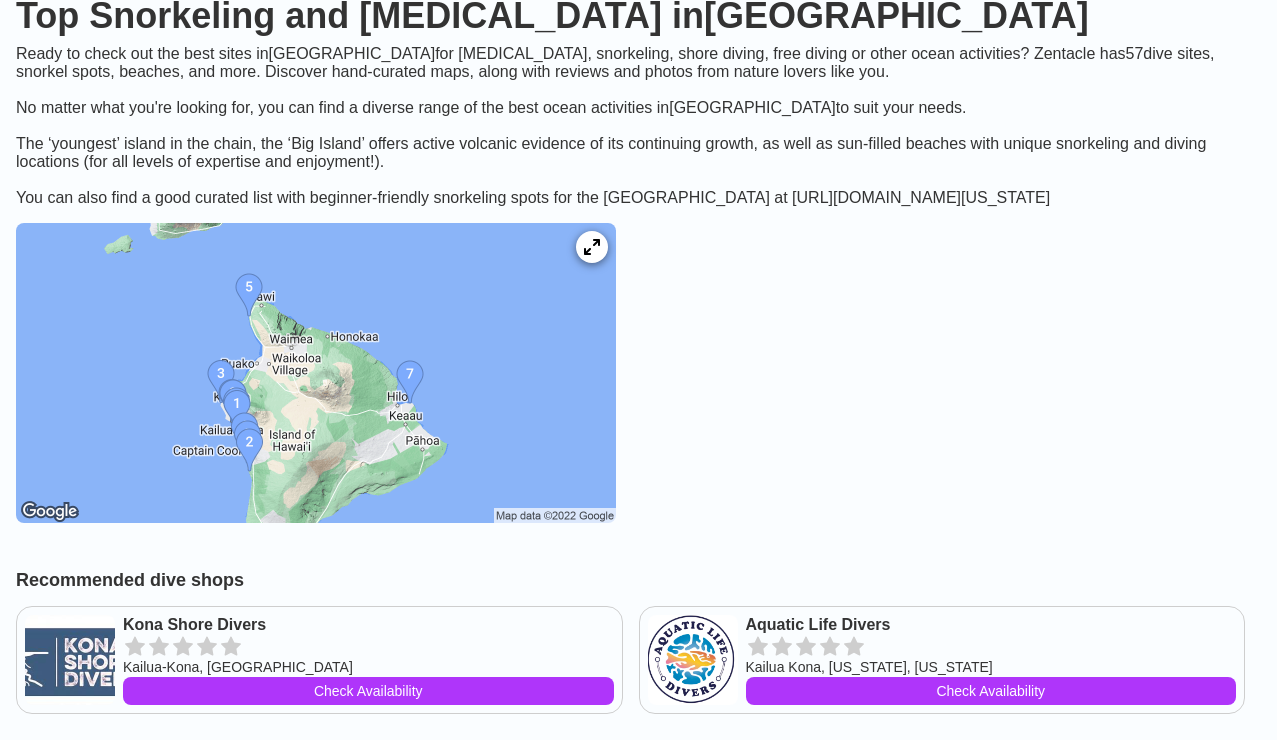 scroll, scrollTop: 237, scrollLeft: 0, axis: vertical 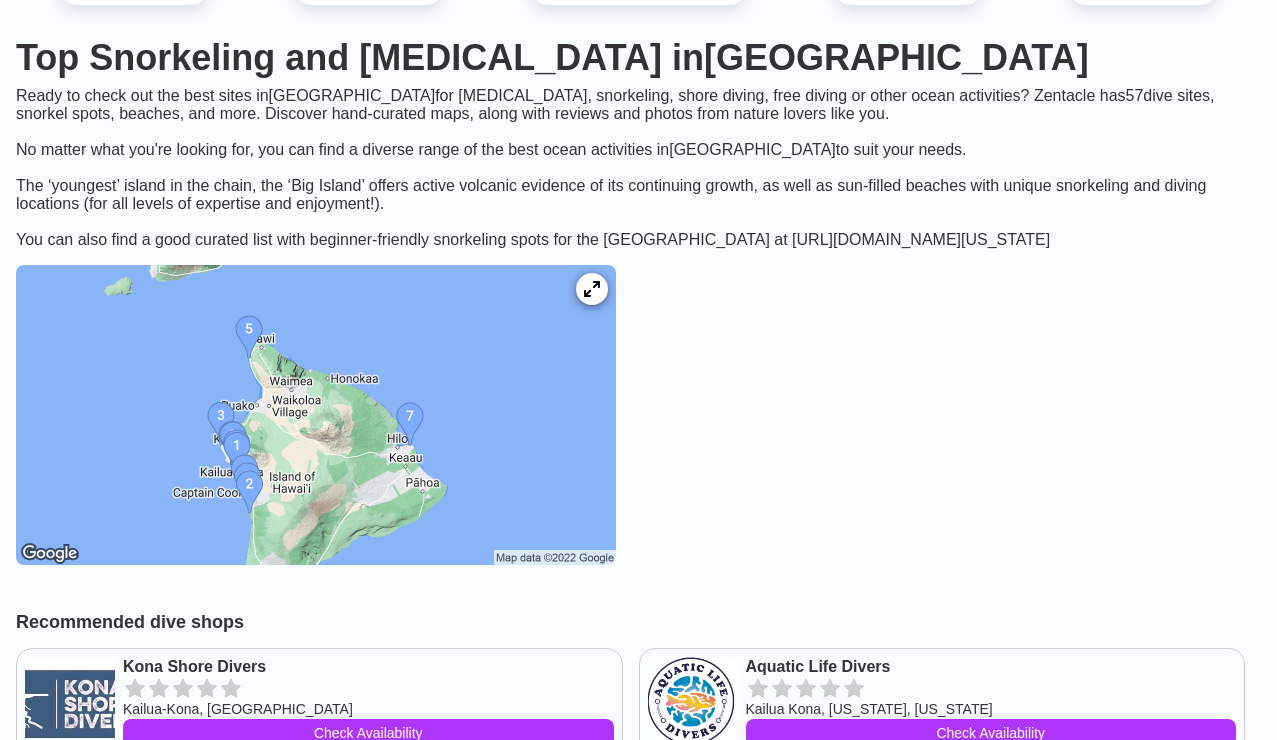 click at bounding box center (316, 415) 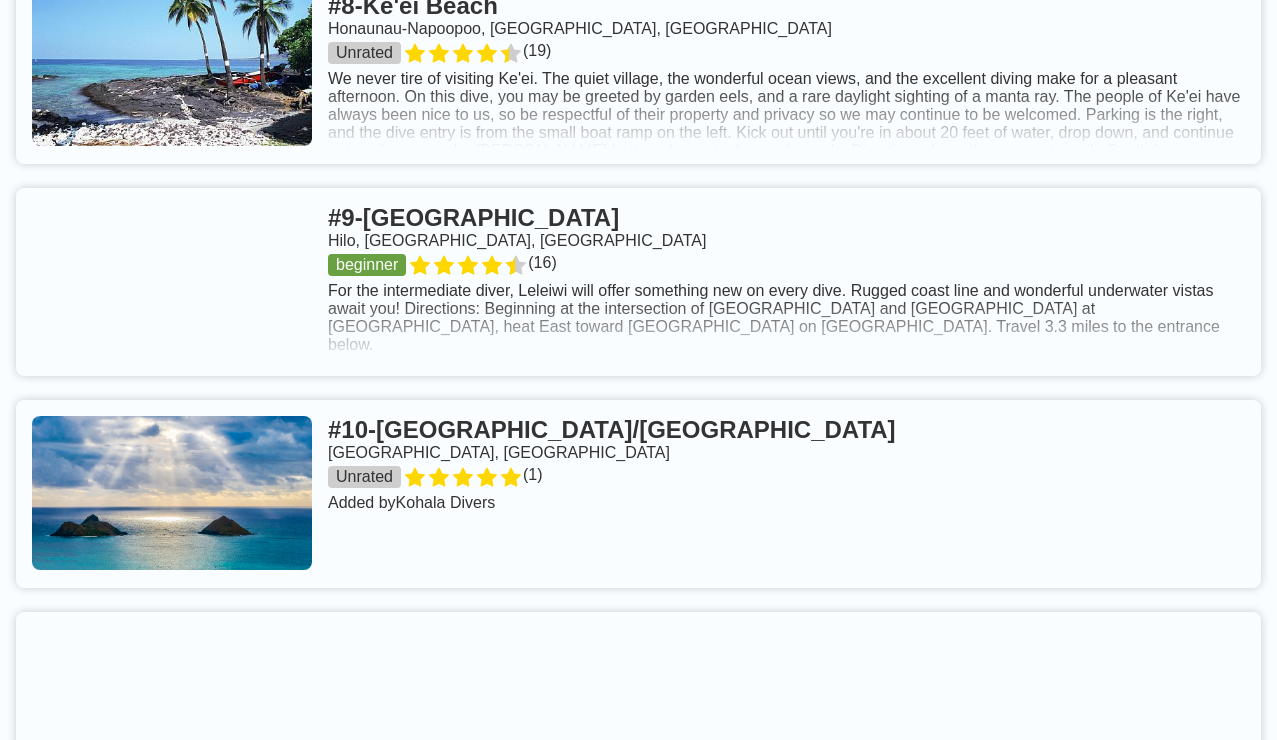 scroll, scrollTop: 2908, scrollLeft: 0, axis: vertical 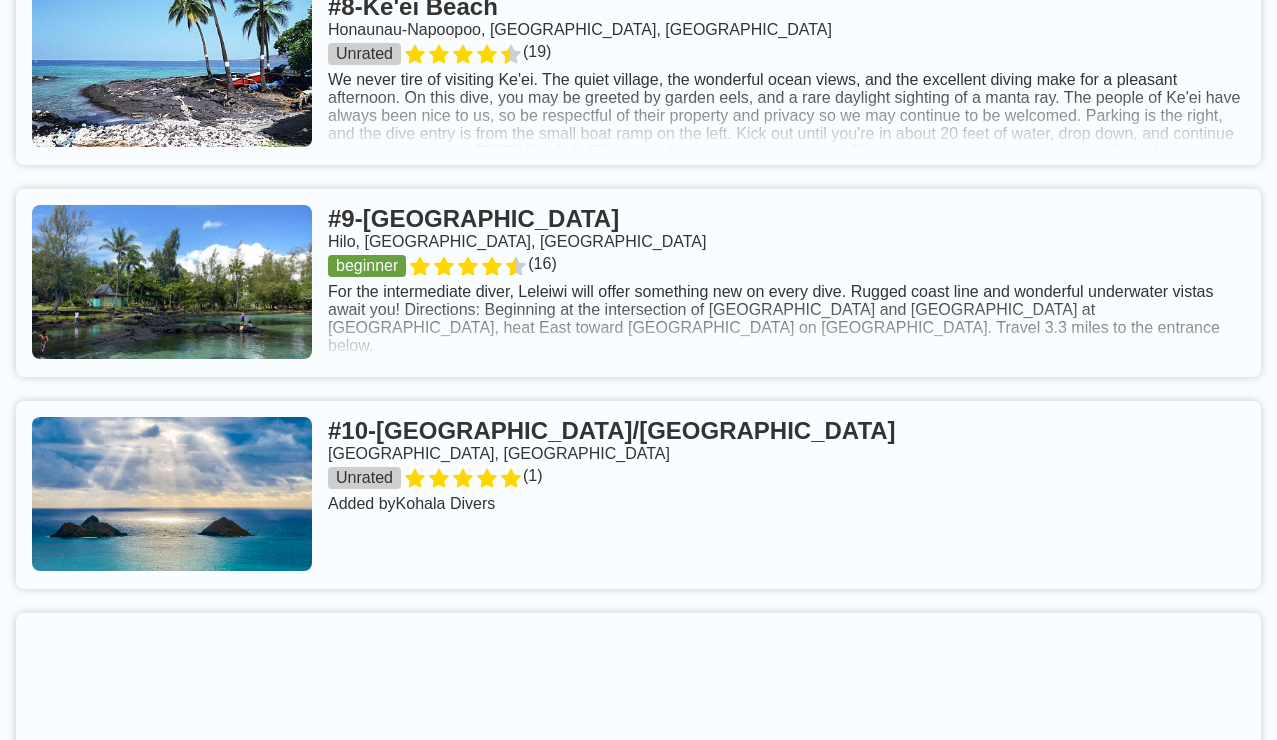 click at bounding box center [638, 283] 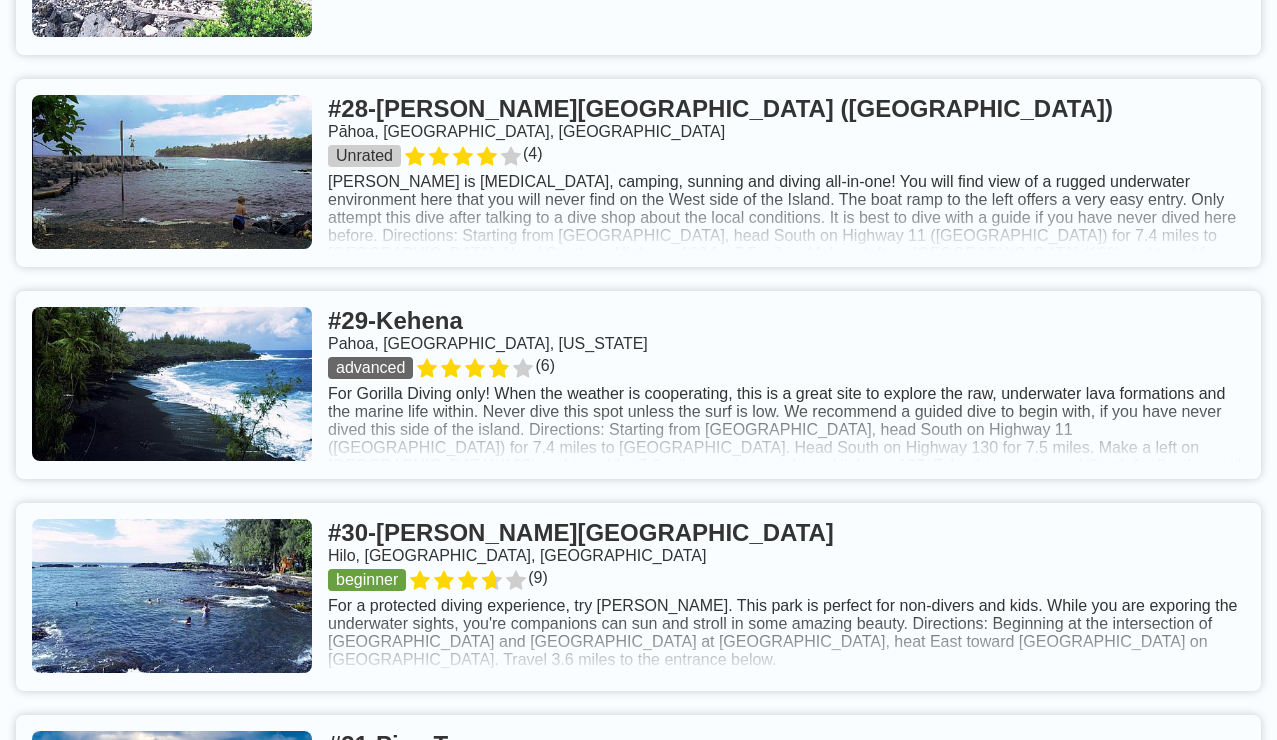 scroll, scrollTop: 7734, scrollLeft: 0, axis: vertical 